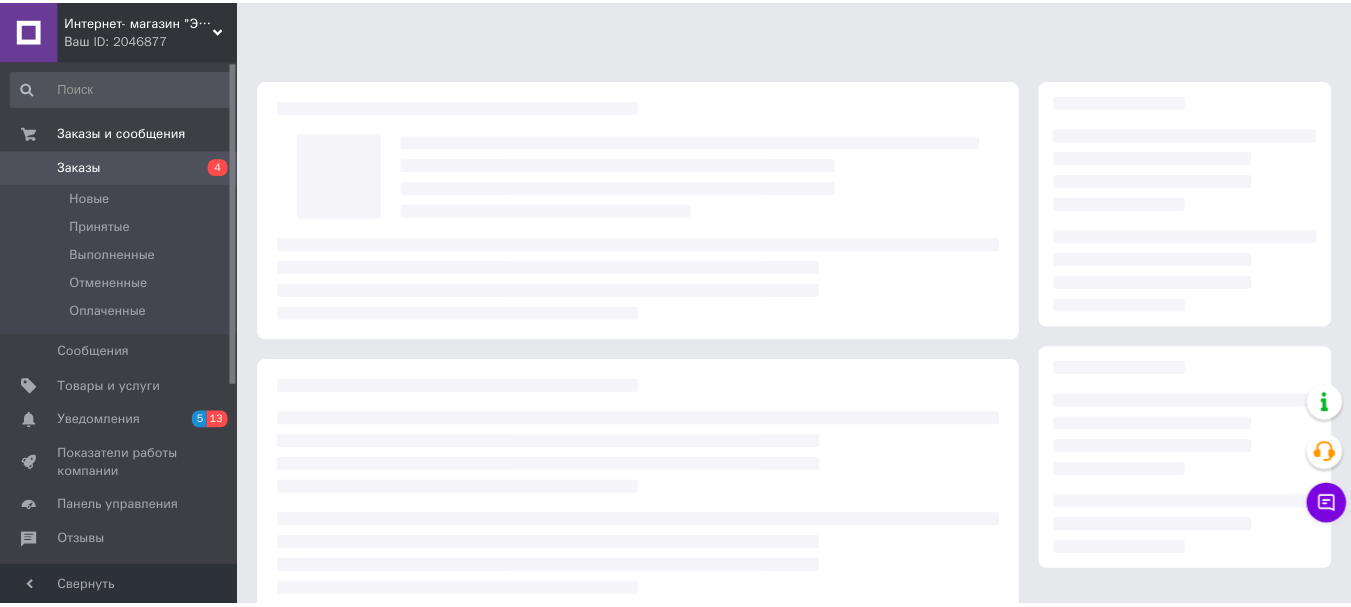 scroll, scrollTop: 0, scrollLeft: 0, axis: both 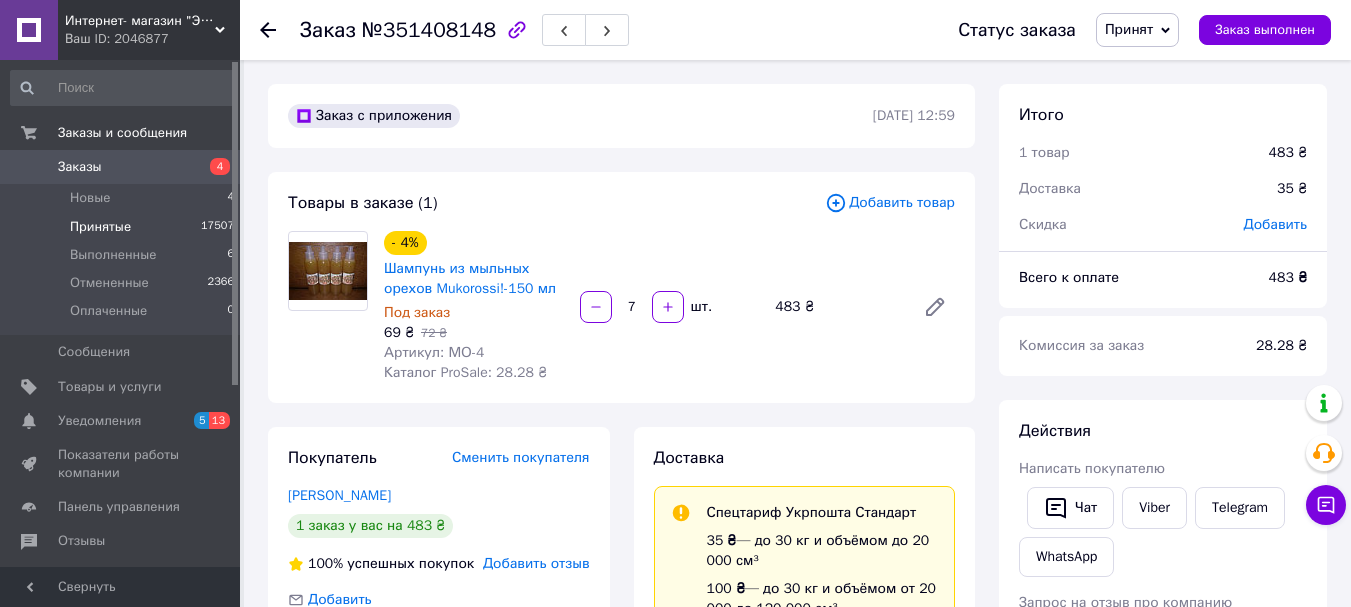 click on "Принятые" at bounding box center [100, 227] 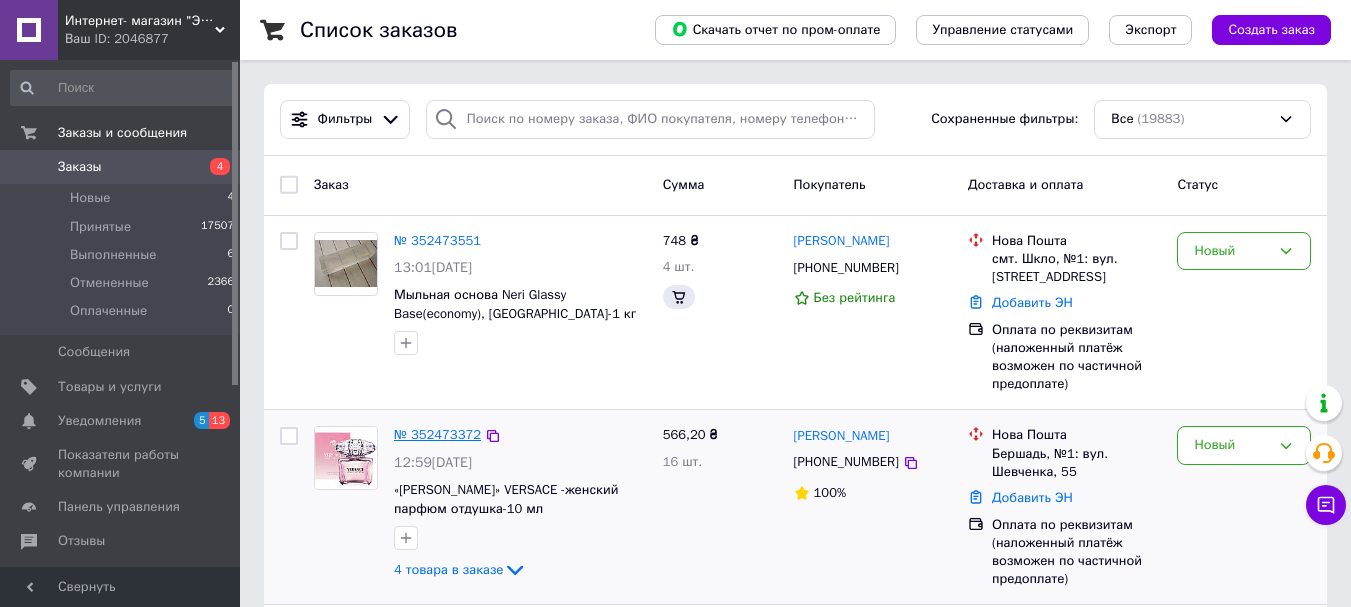 scroll, scrollTop: 300, scrollLeft: 0, axis: vertical 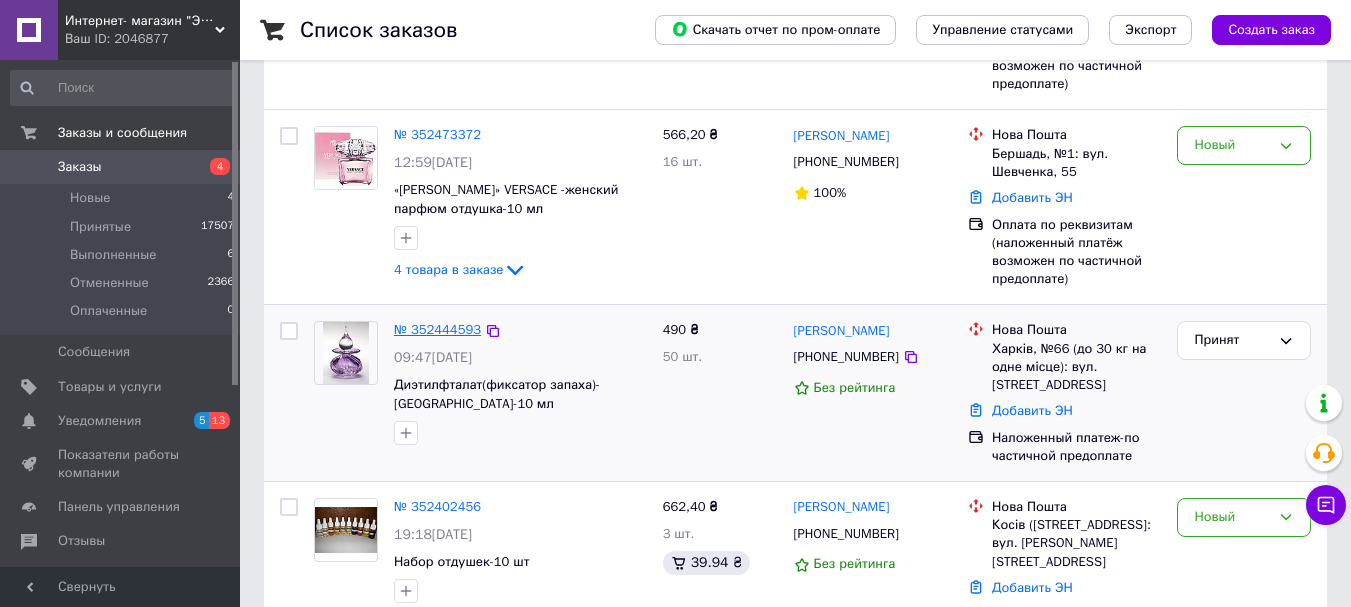 click on "№ 352444593" at bounding box center [437, 329] 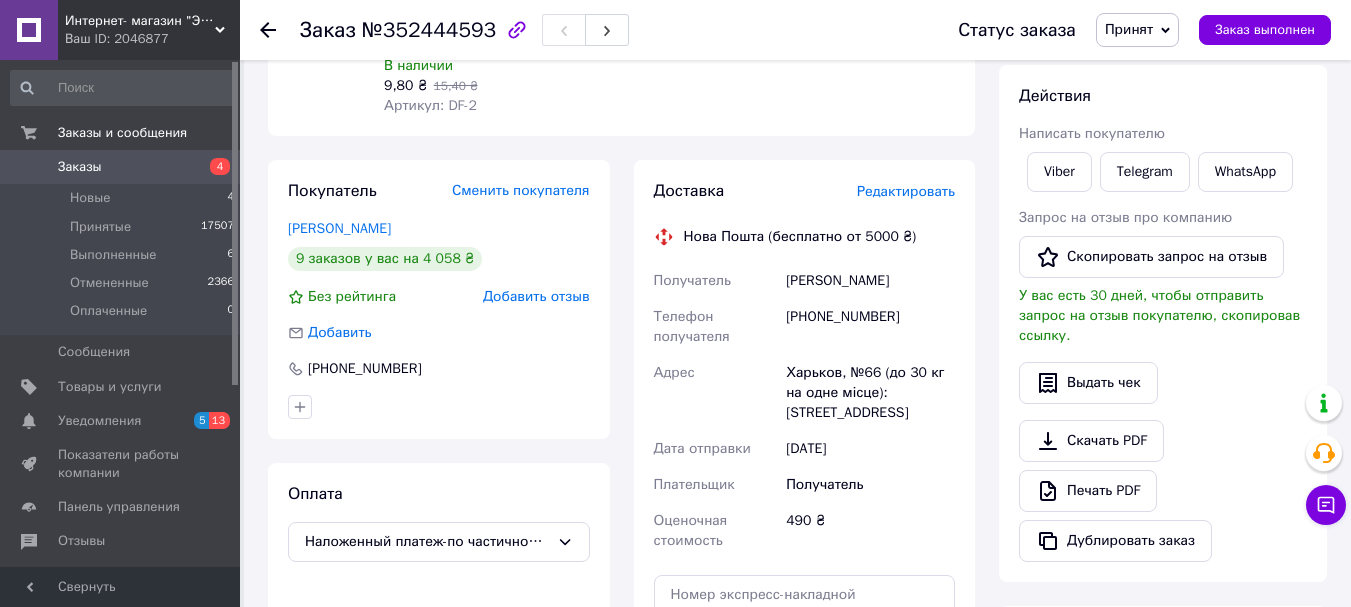 scroll, scrollTop: 300, scrollLeft: 0, axis: vertical 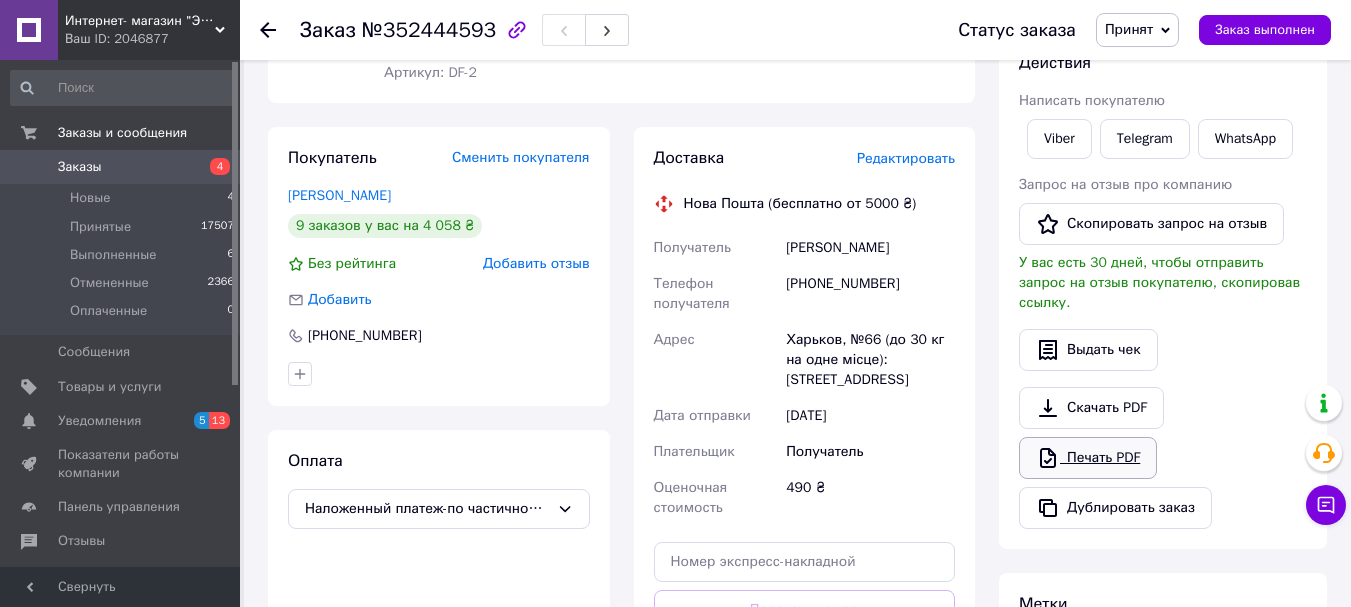click on "Печать PDF" at bounding box center [1088, 458] 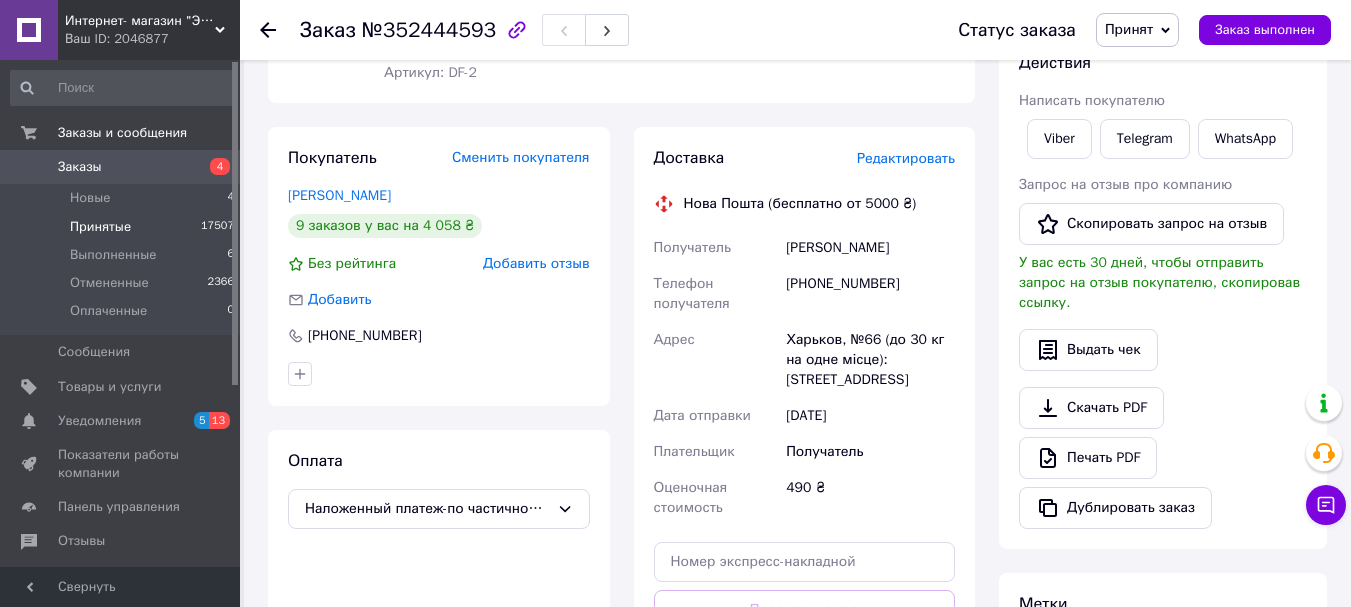 click on "Принятые" at bounding box center [100, 227] 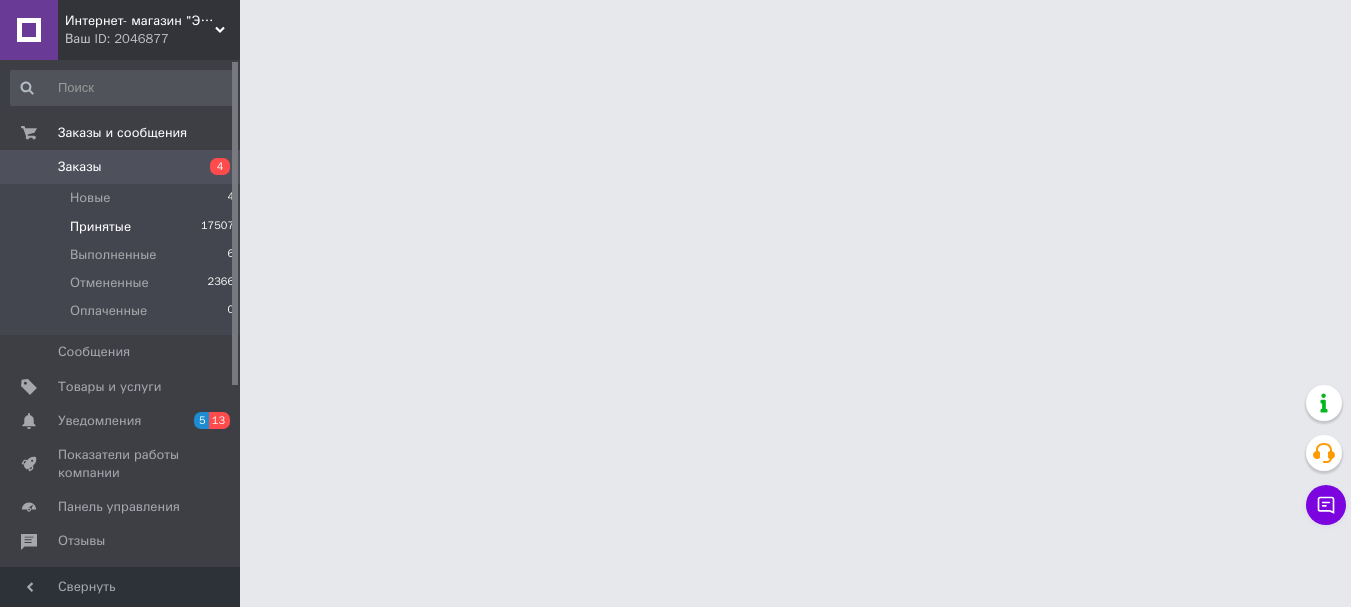 scroll, scrollTop: 0, scrollLeft: 0, axis: both 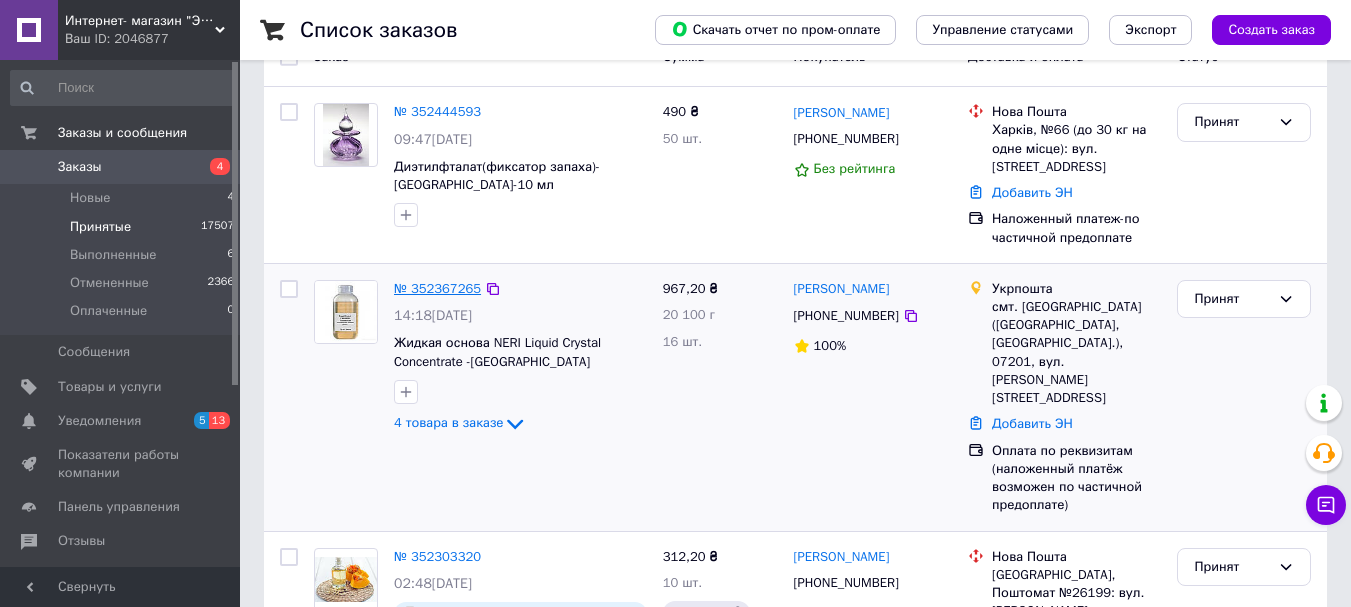 click on "№ 352367265" at bounding box center (437, 288) 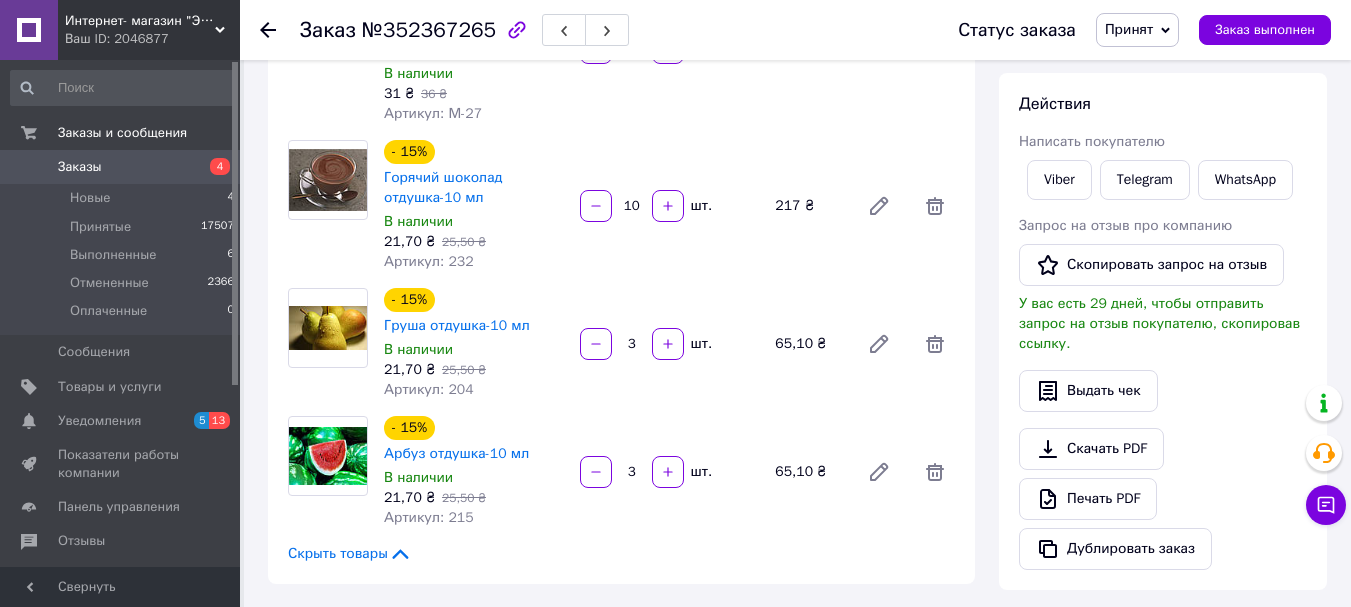 scroll, scrollTop: 300, scrollLeft: 0, axis: vertical 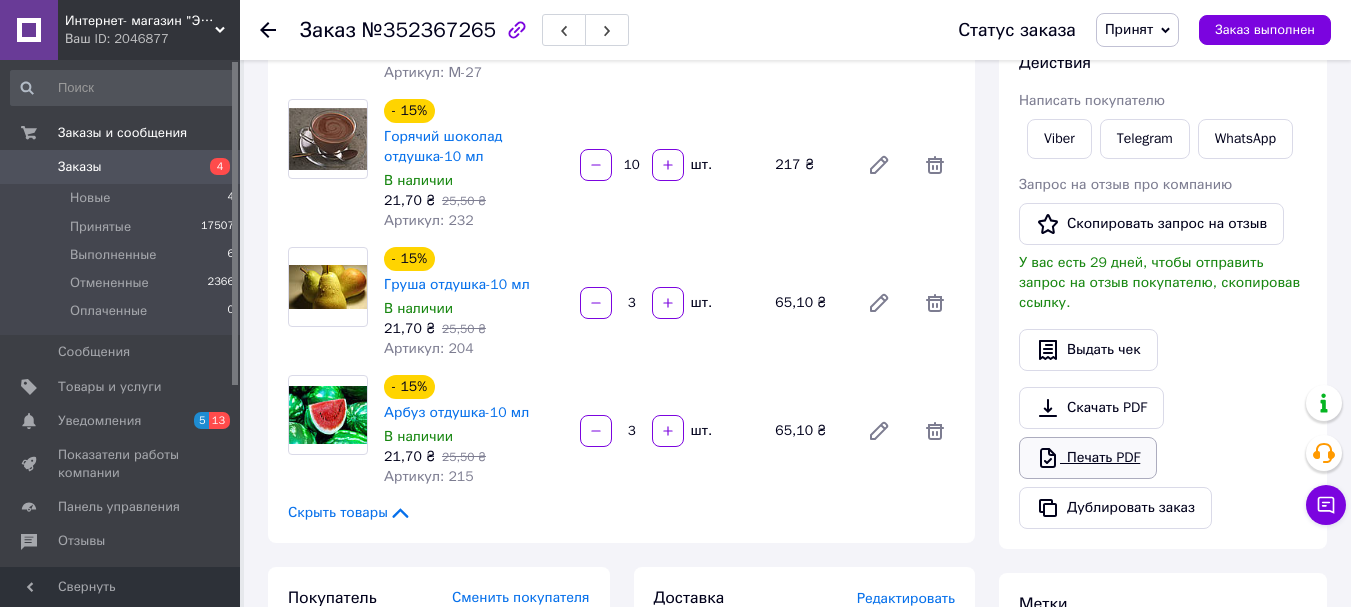 click on "Печать PDF" at bounding box center [1088, 458] 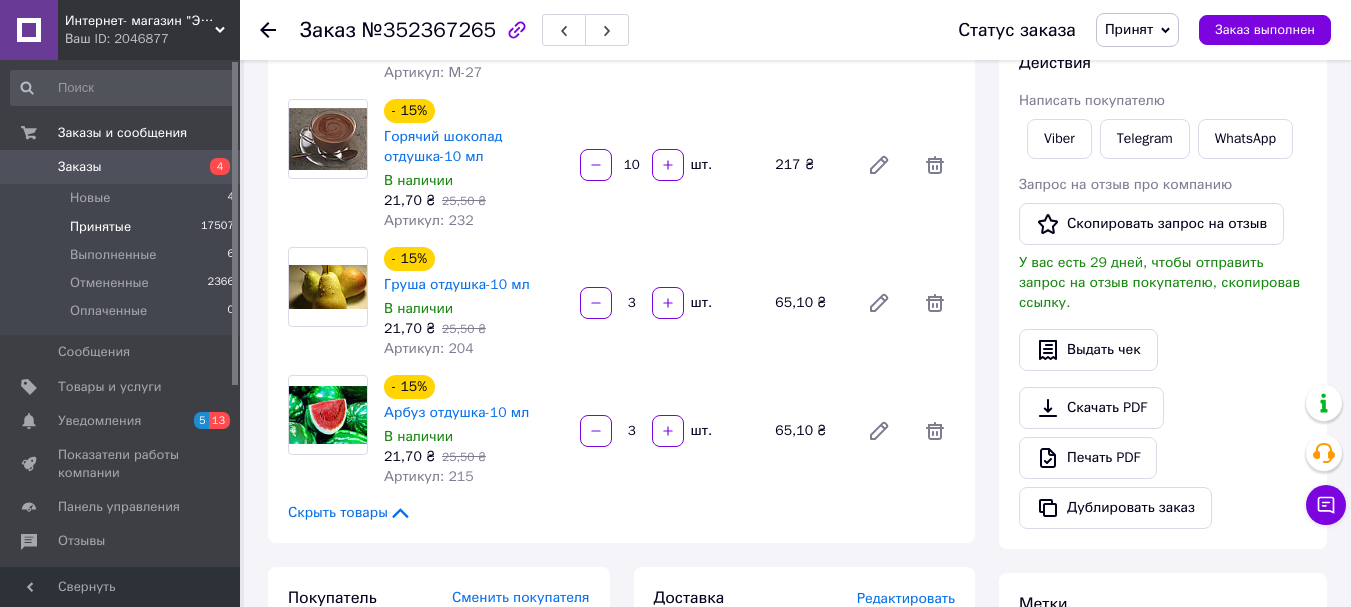 click on "Принятые" at bounding box center (100, 227) 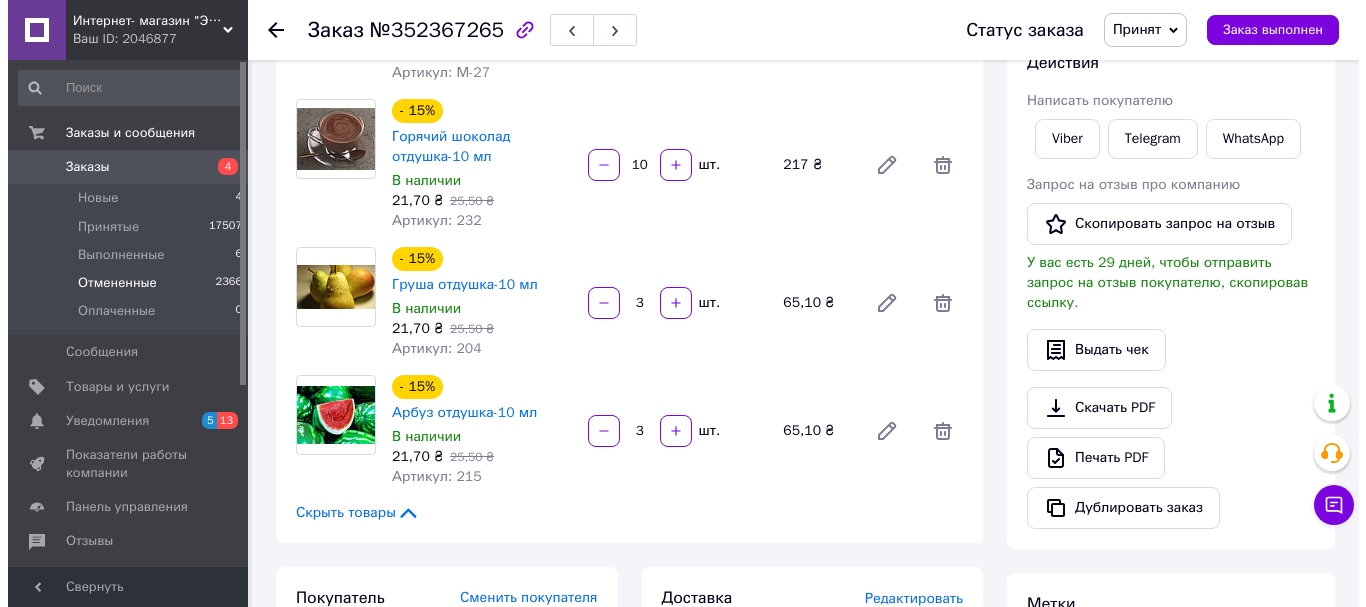 scroll, scrollTop: 0, scrollLeft: 0, axis: both 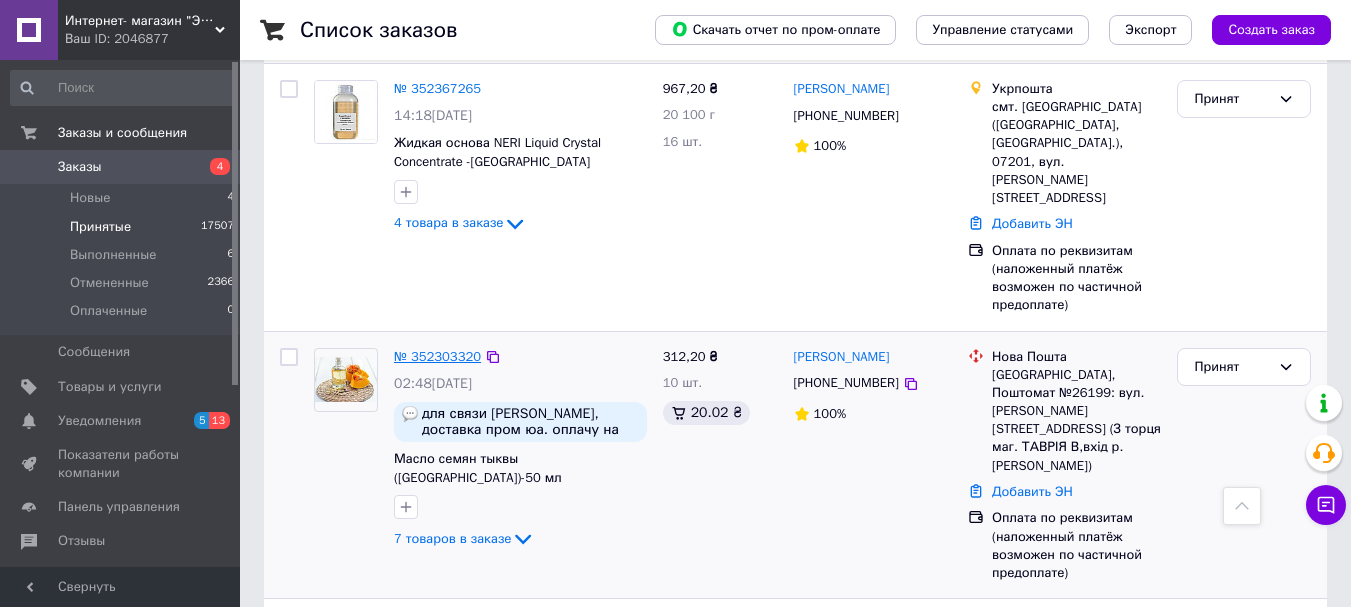 click on "№ 352303320" at bounding box center [437, 356] 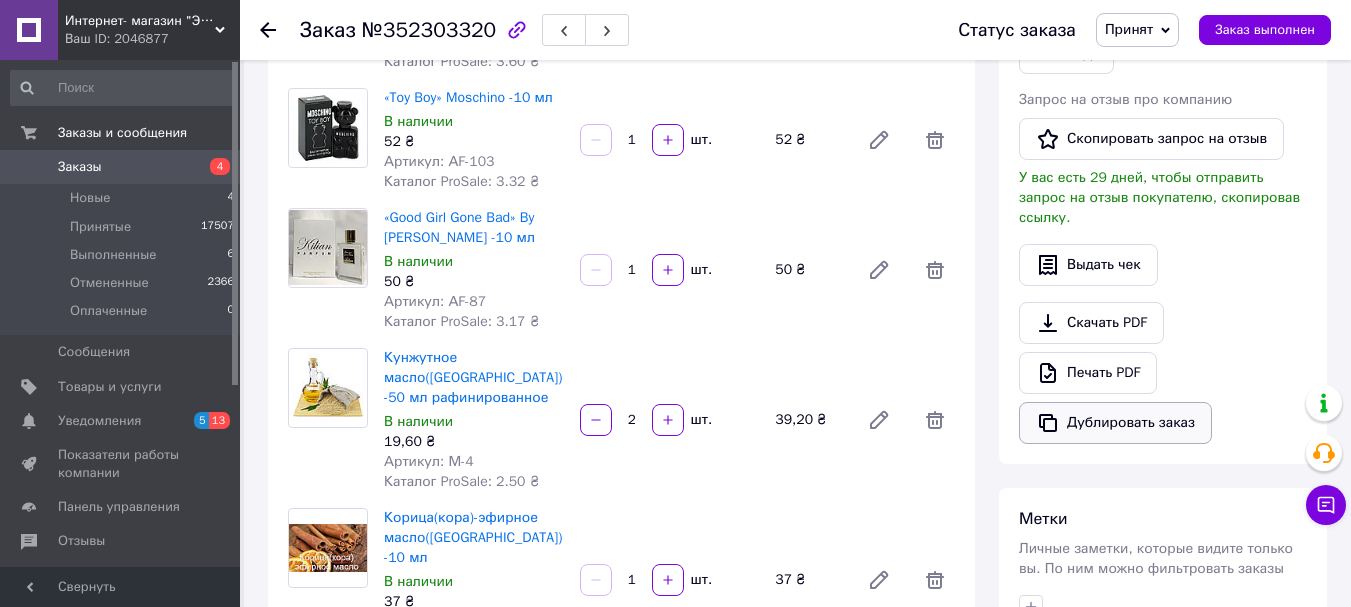 scroll, scrollTop: 500, scrollLeft: 0, axis: vertical 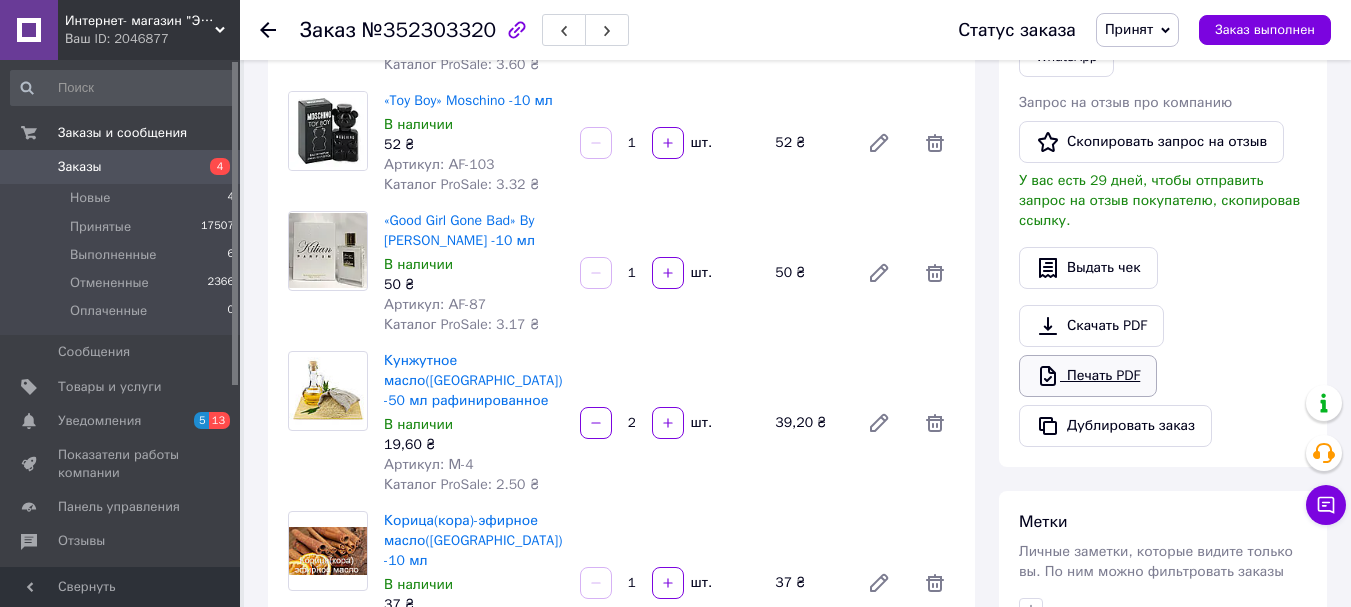 click on "Печать PDF" at bounding box center [1088, 376] 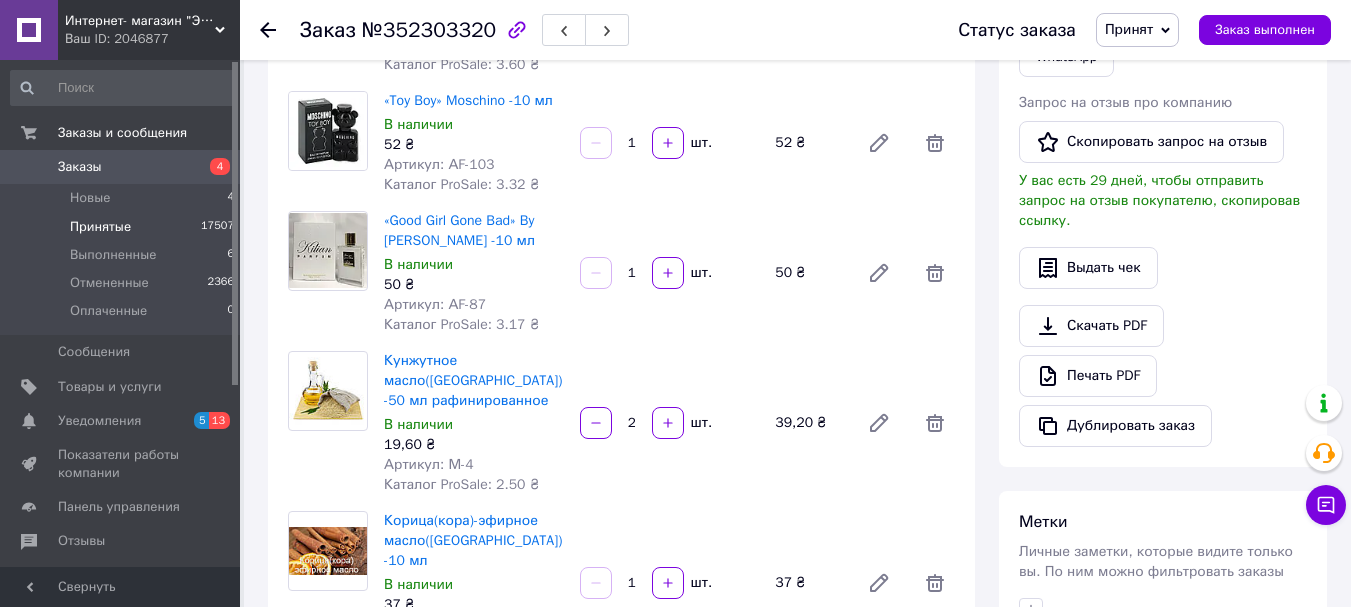 click on "Принятые" at bounding box center [100, 227] 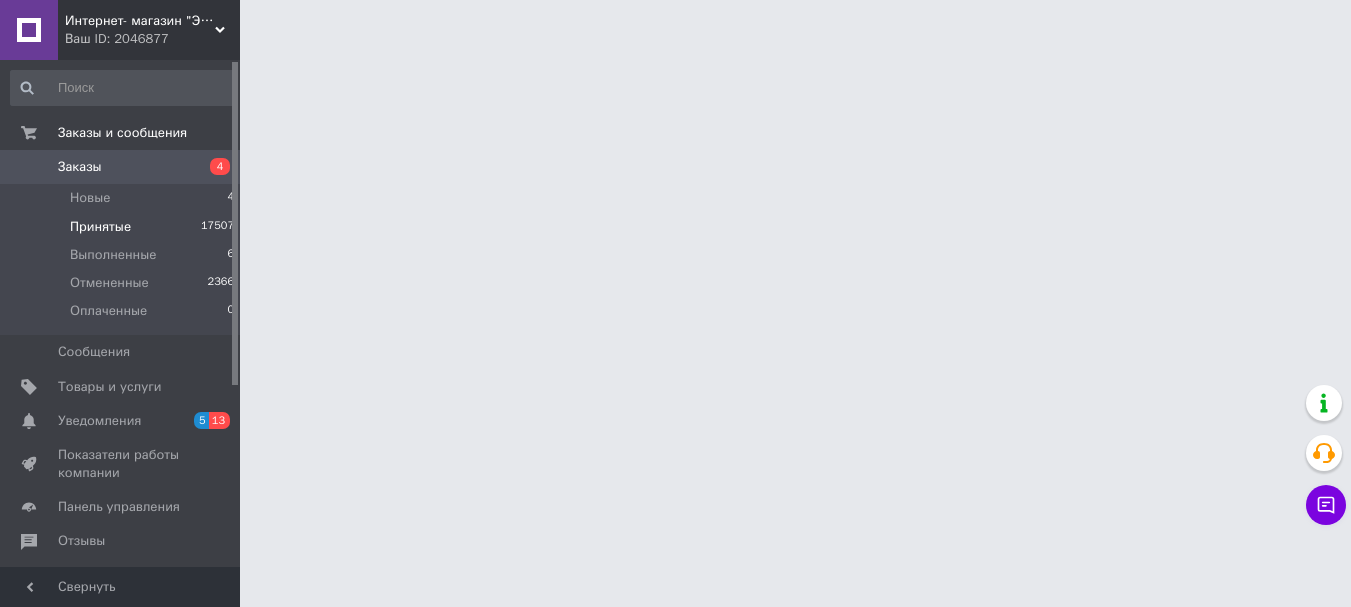 scroll, scrollTop: 0, scrollLeft: 0, axis: both 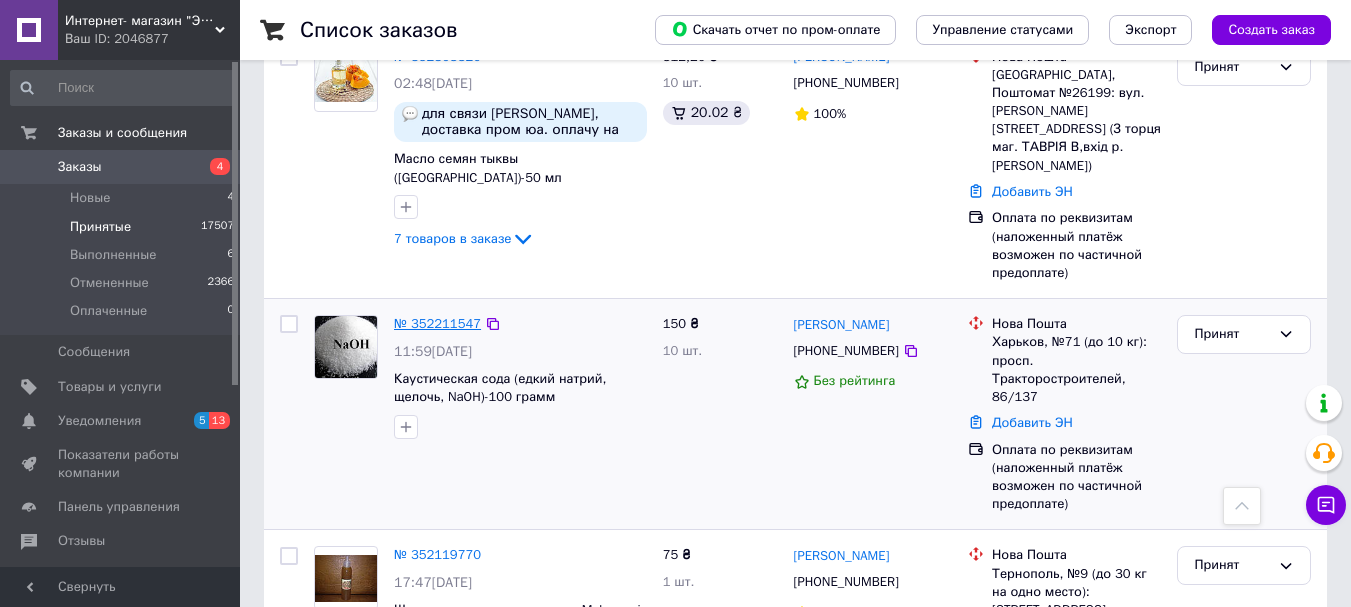 click on "№ 352211547" at bounding box center (437, 323) 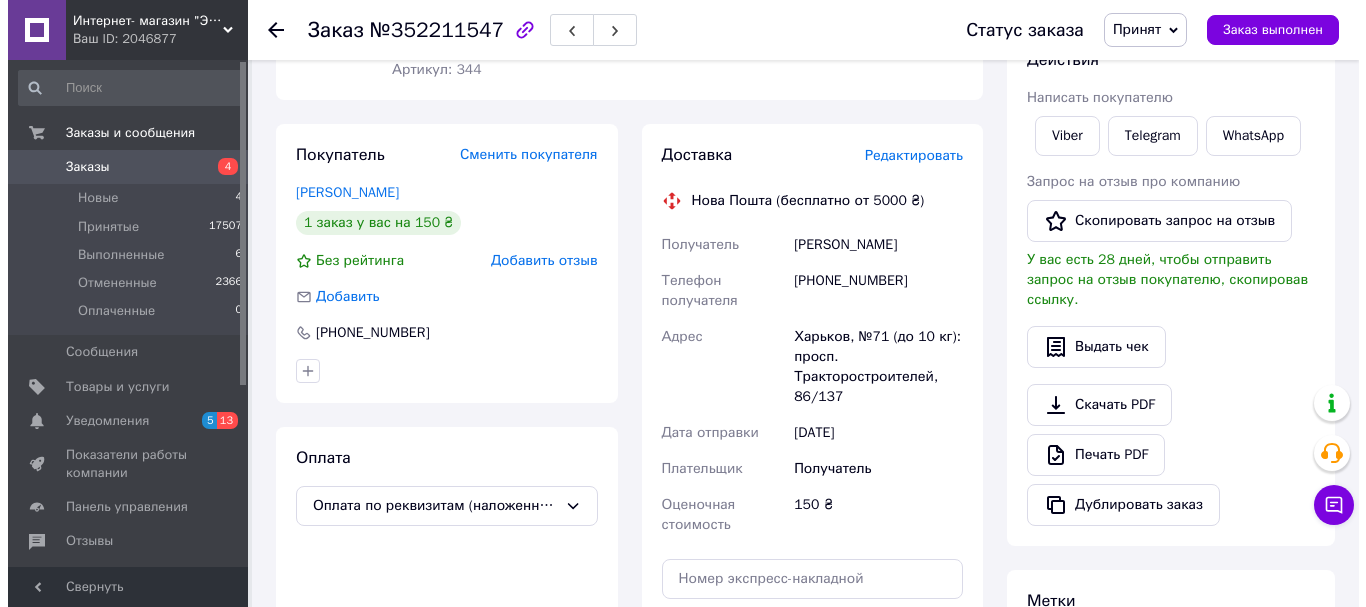 scroll, scrollTop: 300, scrollLeft: 0, axis: vertical 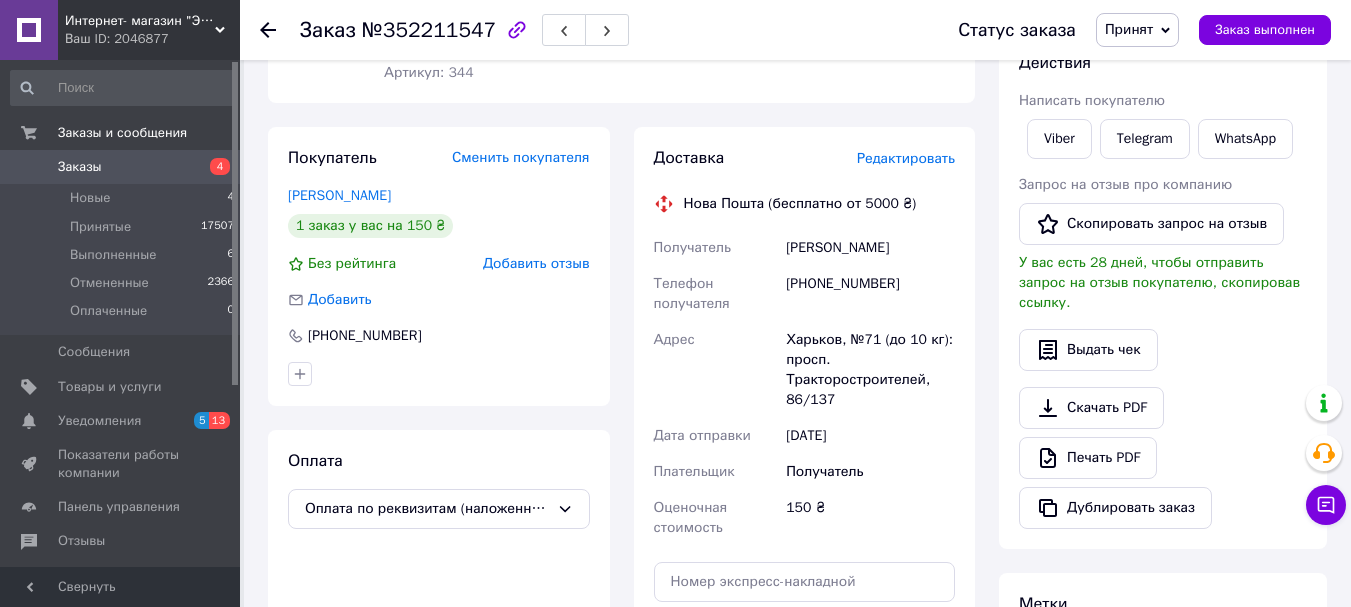 click on "Редактировать" at bounding box center (906, 158) 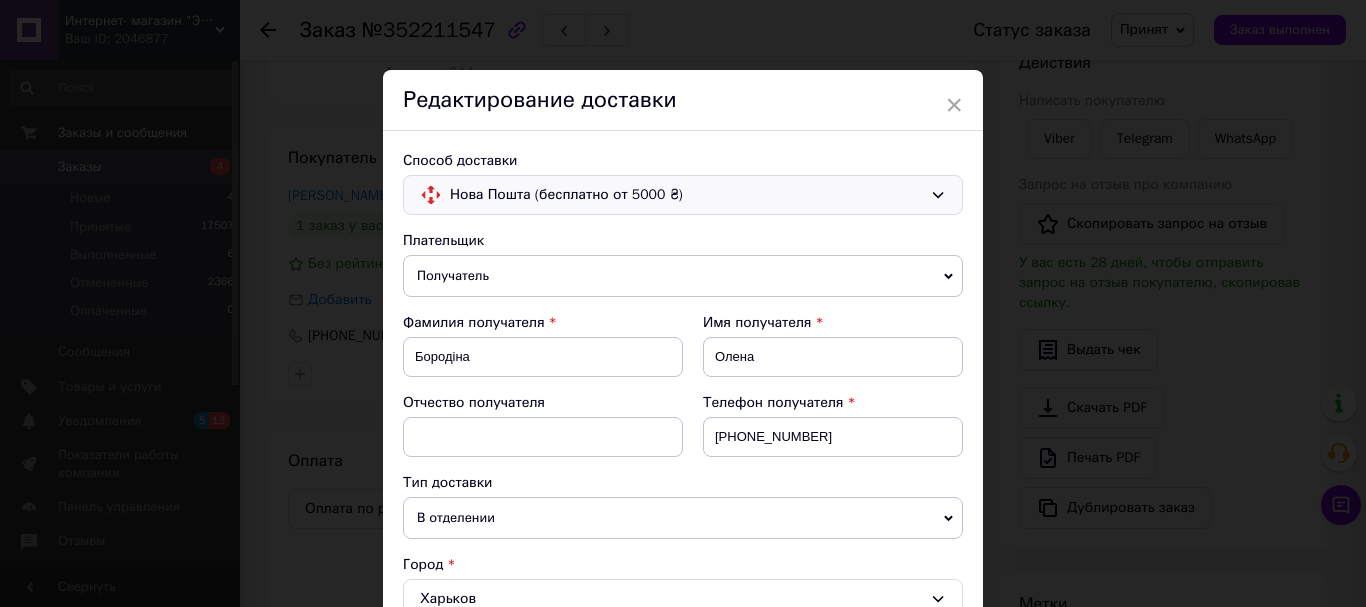 click on "Нова Пошта (бесплатно от 5000 ₴)" at bounding box center (686, 195) 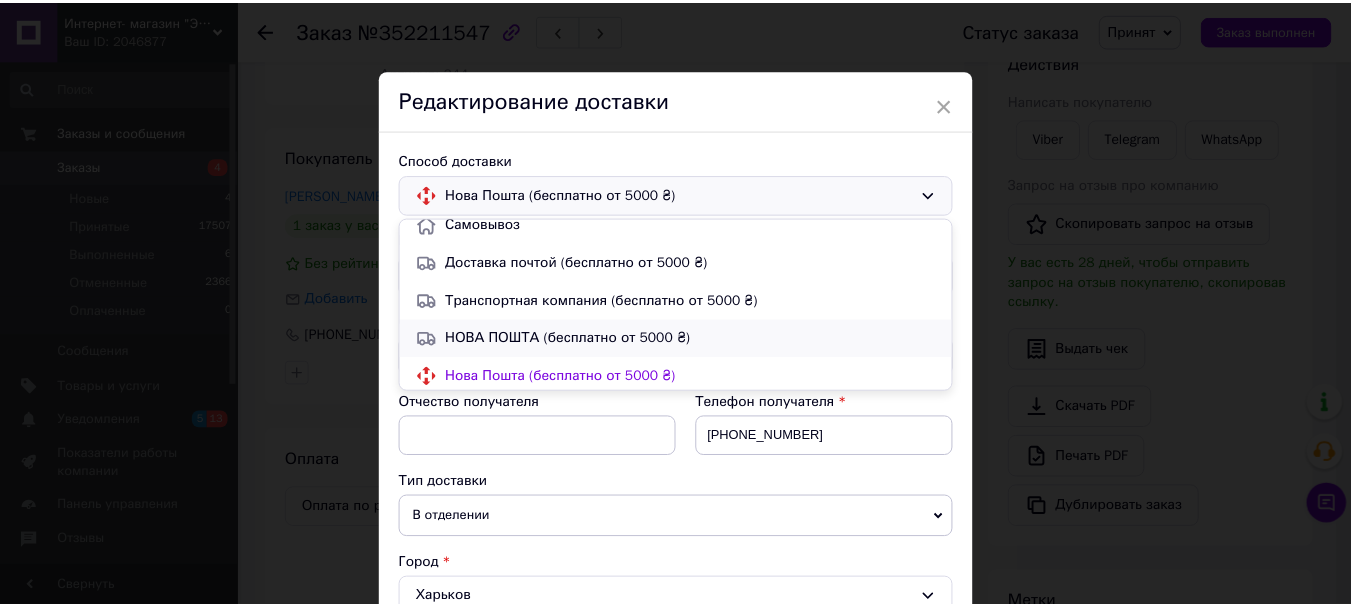 scroll, scrollTop: 0, scrollLeft: 0, axis: both 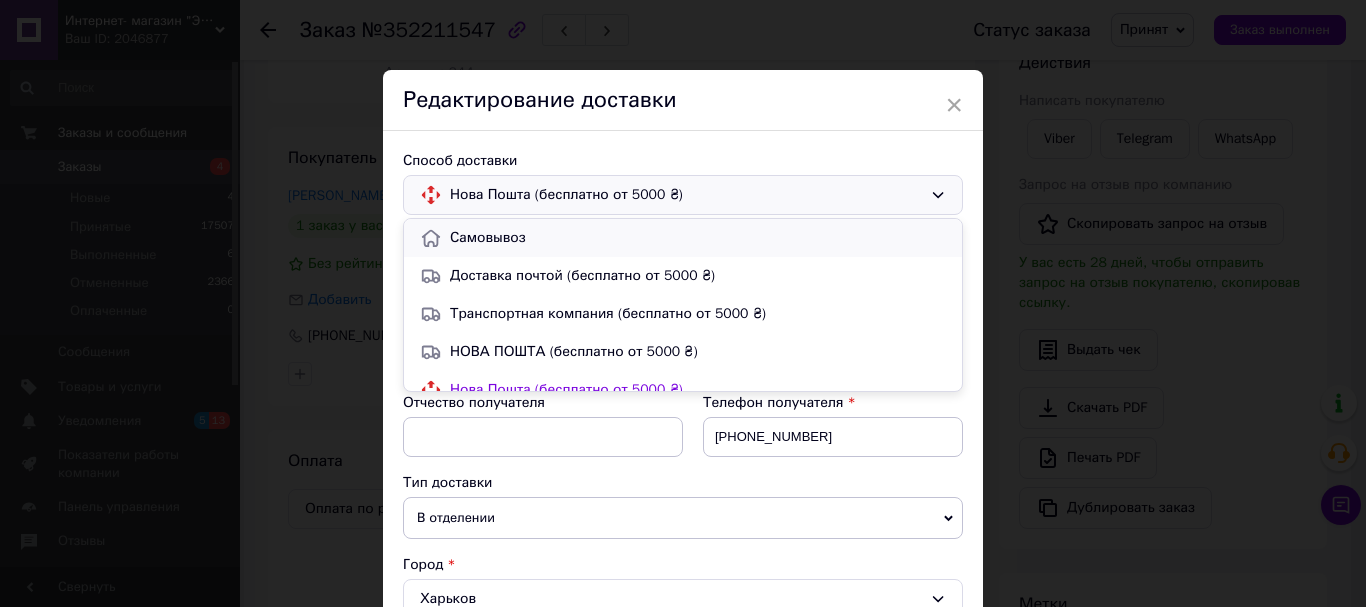 click on "Самовывоз" at bounding box center (698, 238) 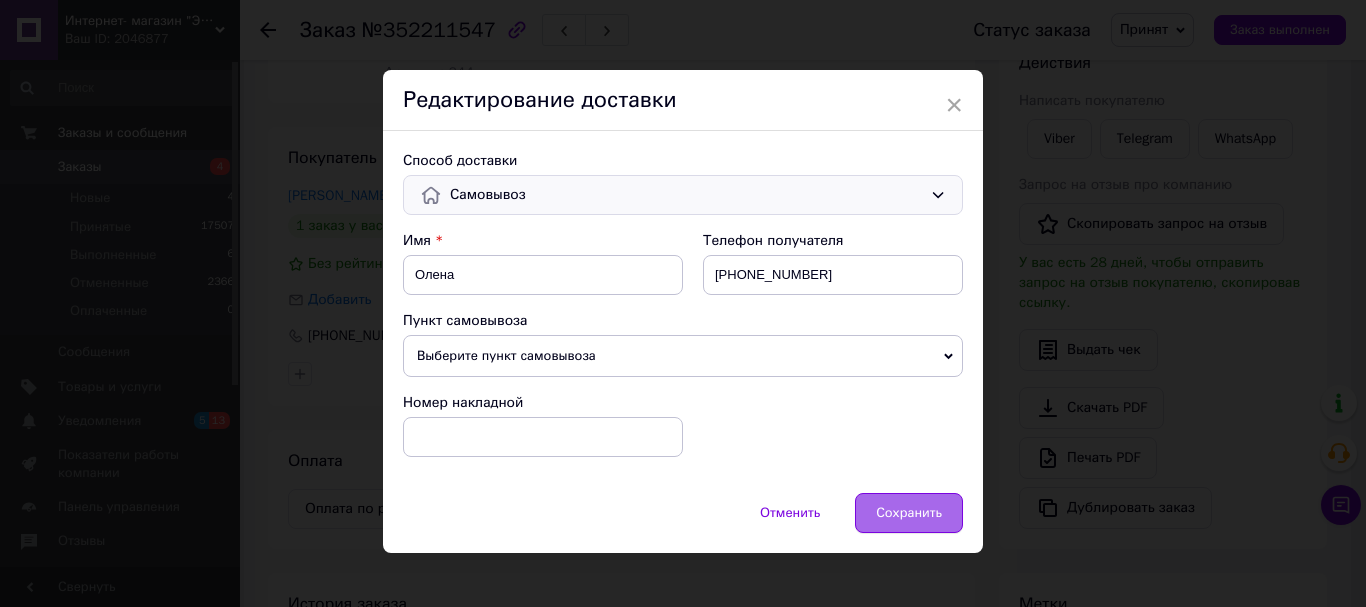 click on "Сохранить" at bounding box center [909, 513] 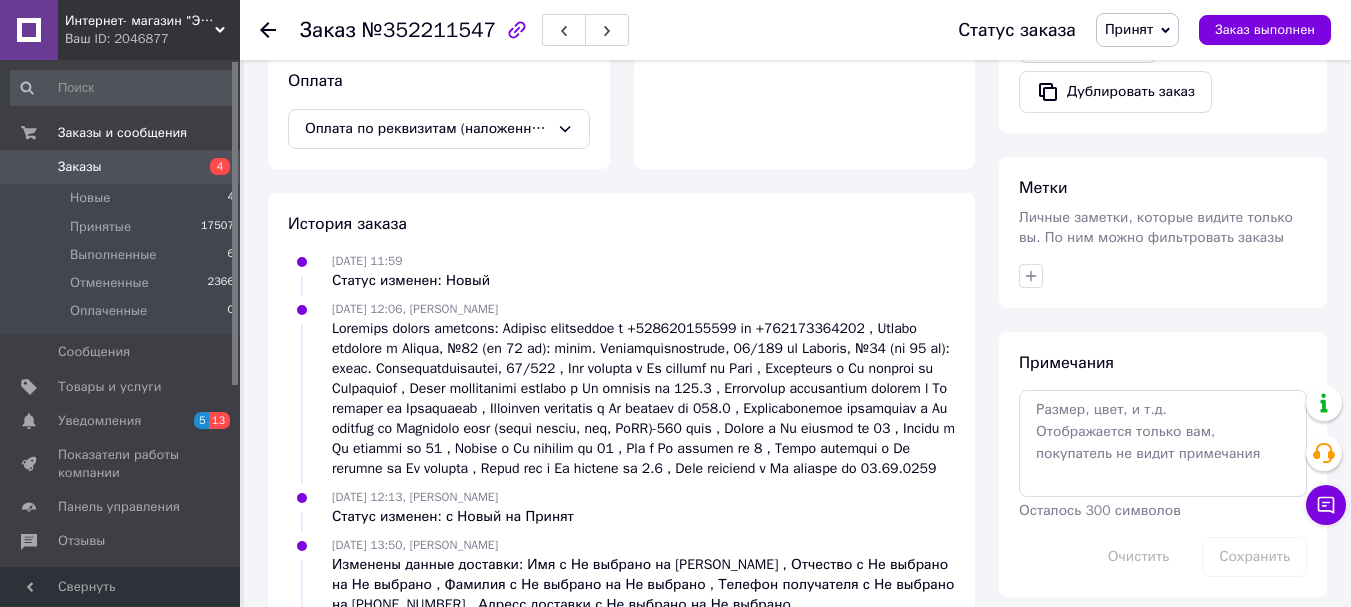 scroll, scrollTop: 300, scrollLeft: 0, axis: vertical 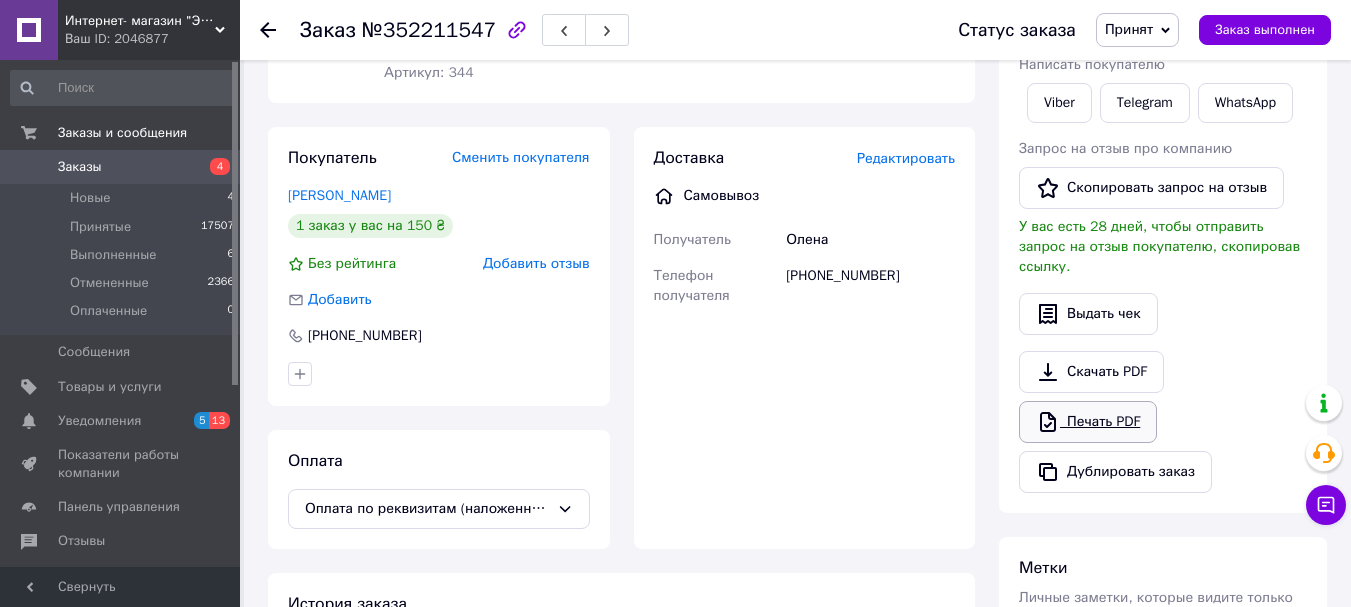 click on "Печать PDF" at bounding box center (1088, 422) 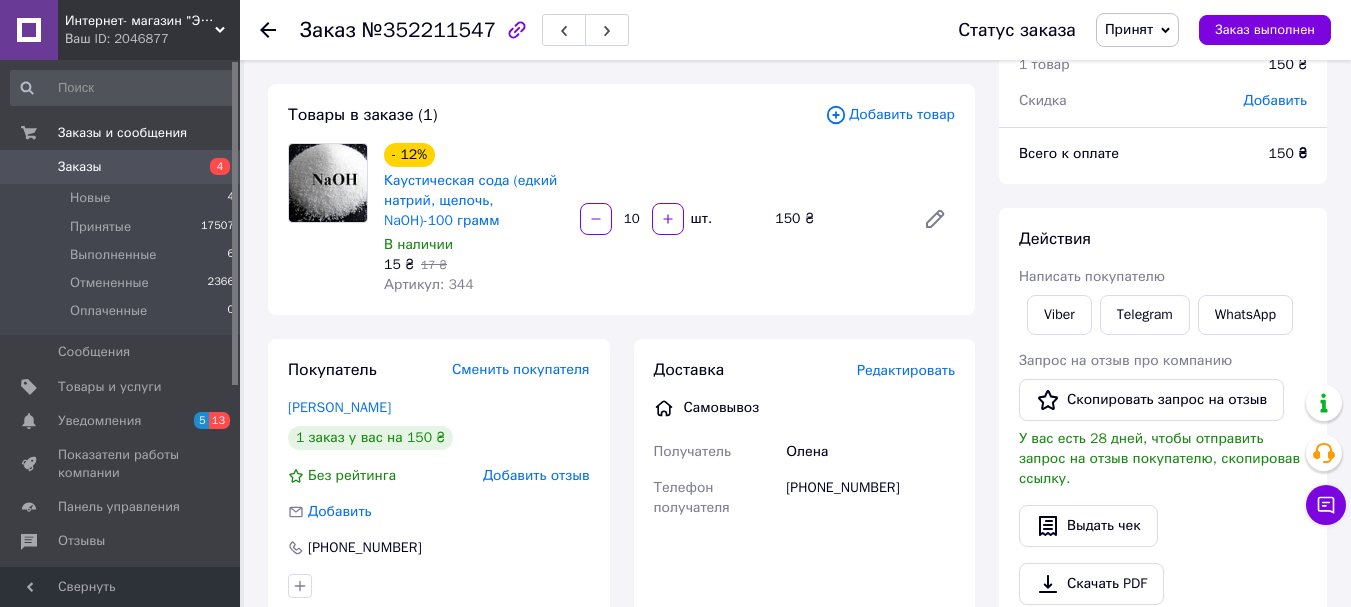 scroll, scrollTop: 0, scrollLeft: 0, axis: both 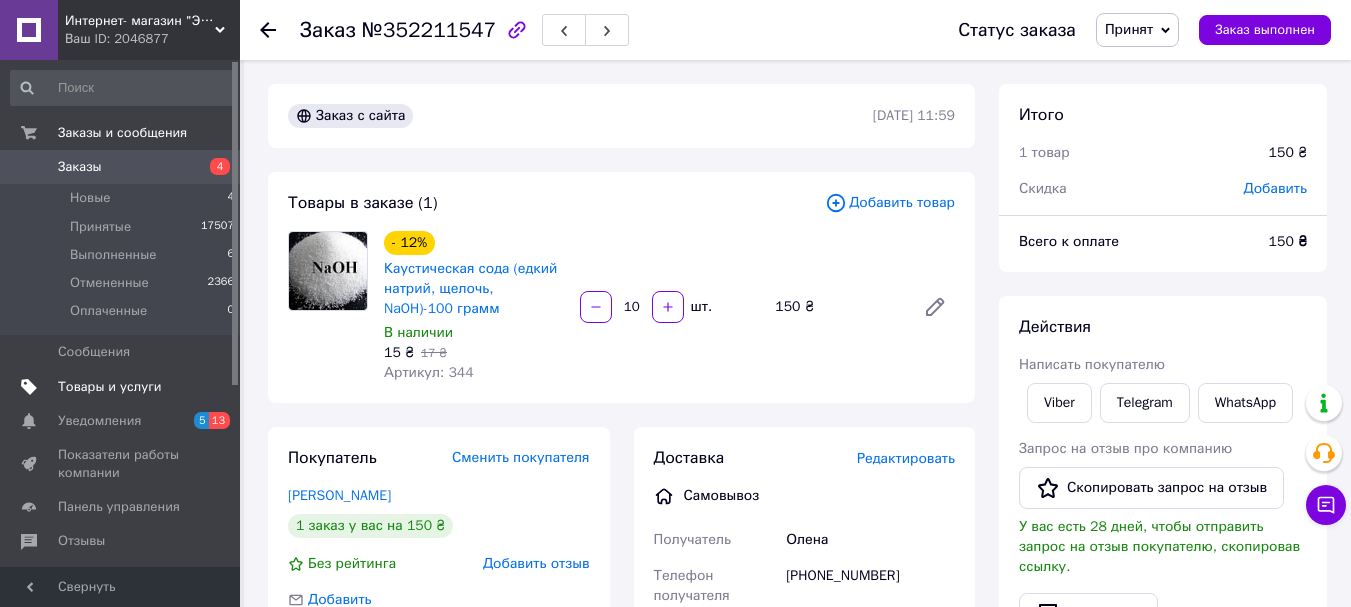 click on "Товары и услуги" at bounding box center [110, 387] 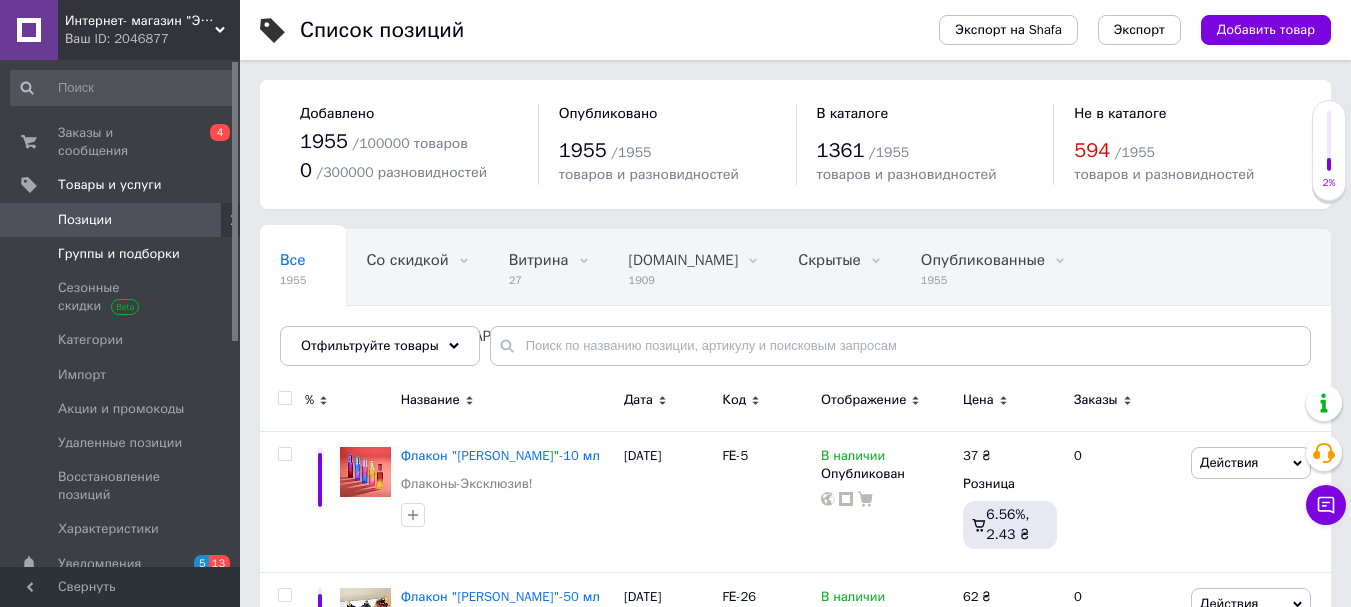 click on "Группы и подборки" at bounding box center [119, 254] 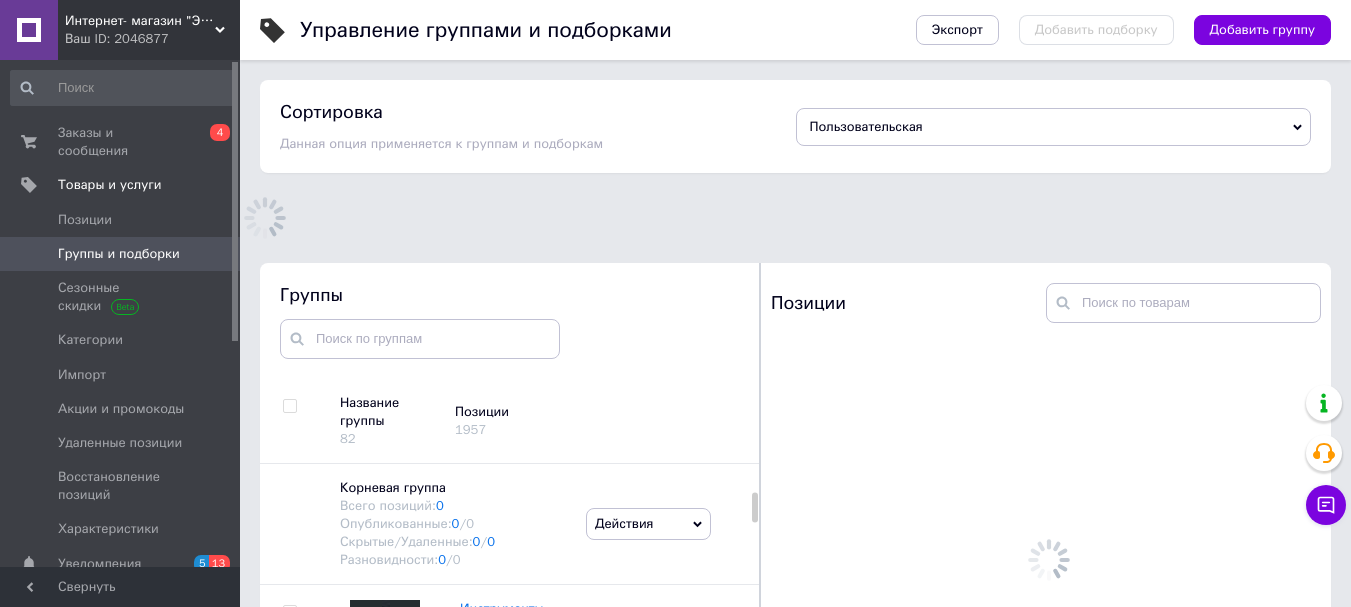 scroll, scrollTop: 113, scrollLeft: 0, axis: vertical 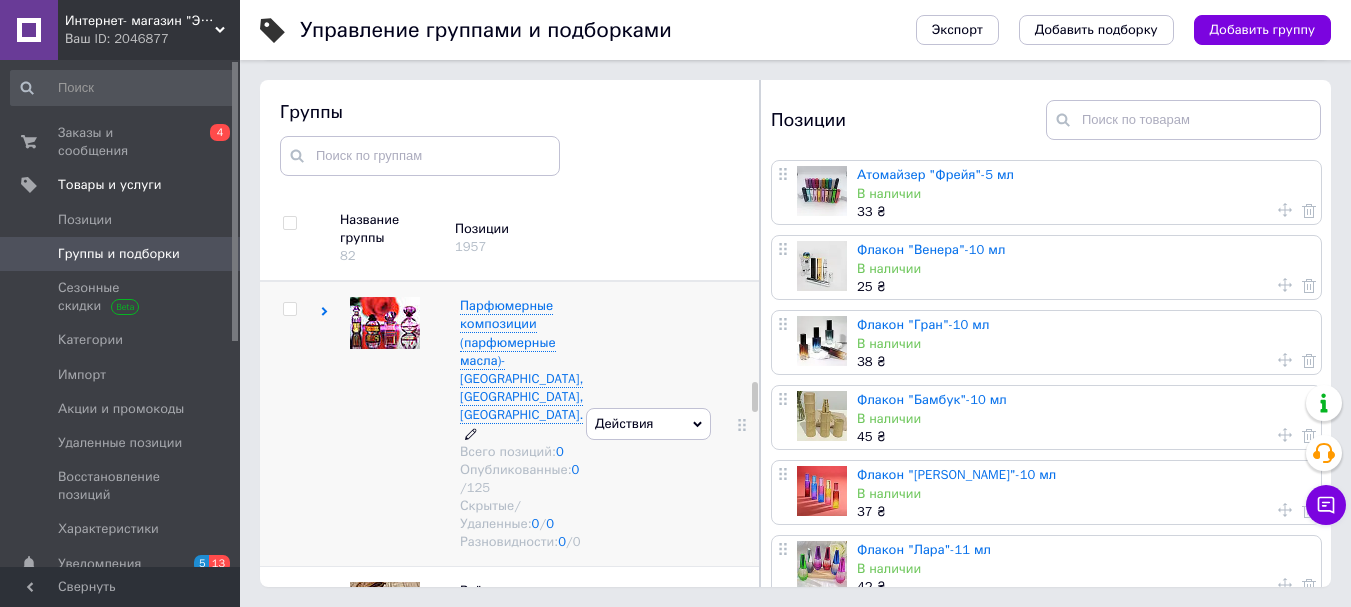 click on "Парфюмерные композиции (парфюмерные масла)-[GEOGRAPHIC_DATA], [GEOGRAPHIC_DATA], [GEOGRAPHIC_DATA]." at bounding box center (521, 360) 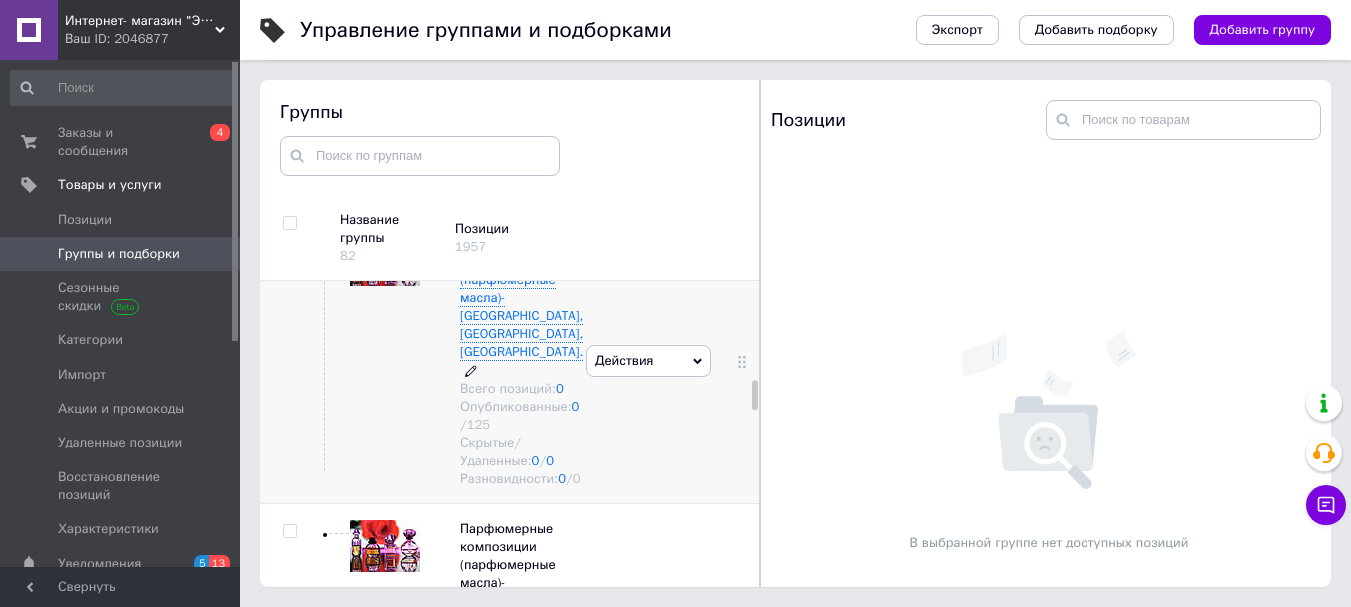 scroll, scrollTop: 3260, scrollLeft: 0, axis: vertical 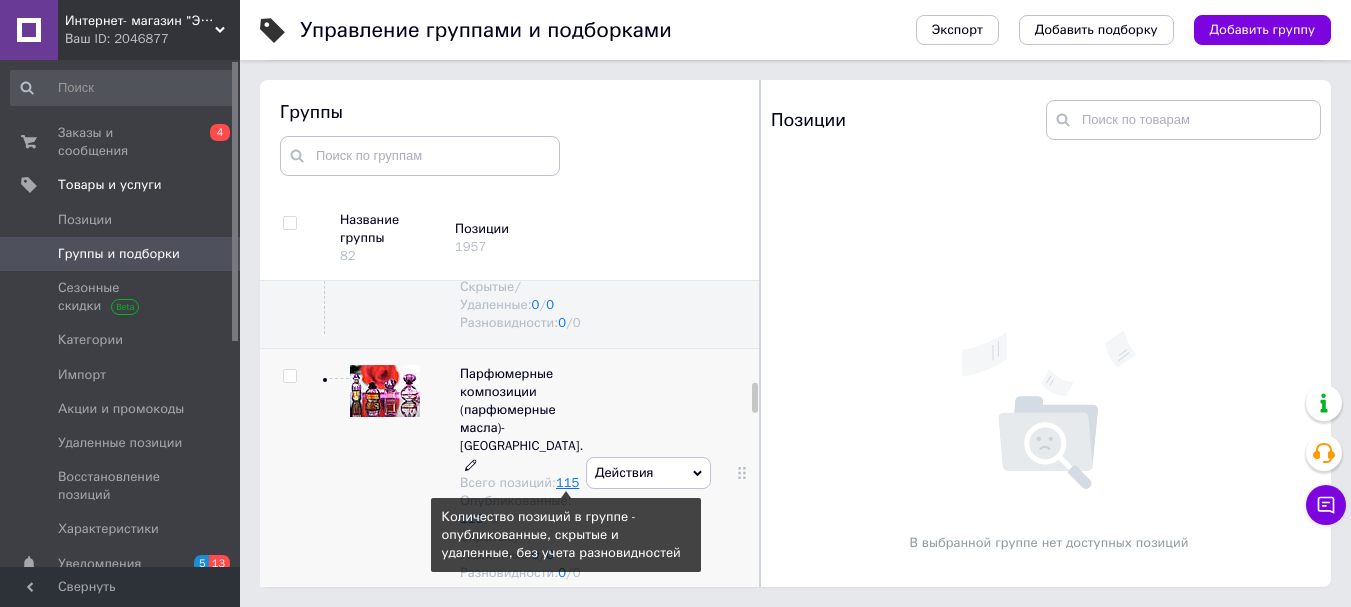 click on "115" at bounding box center (567, 482) 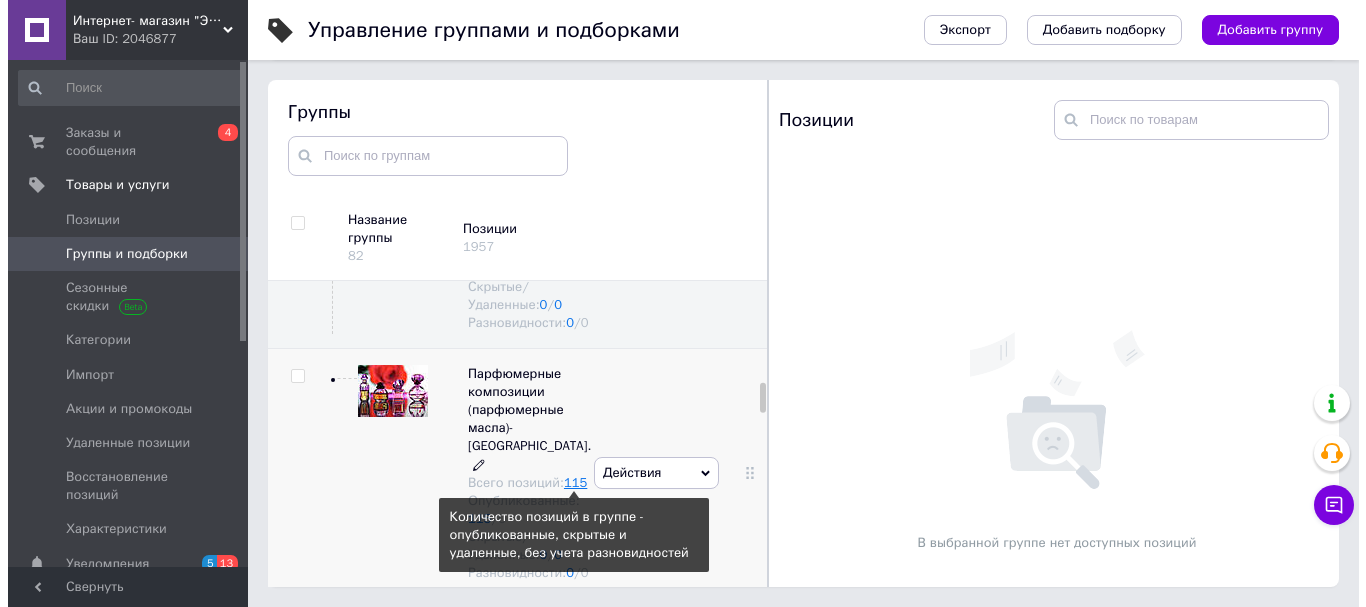 scroll, scrollTop: 0, scrollLeft: 0, axis: both 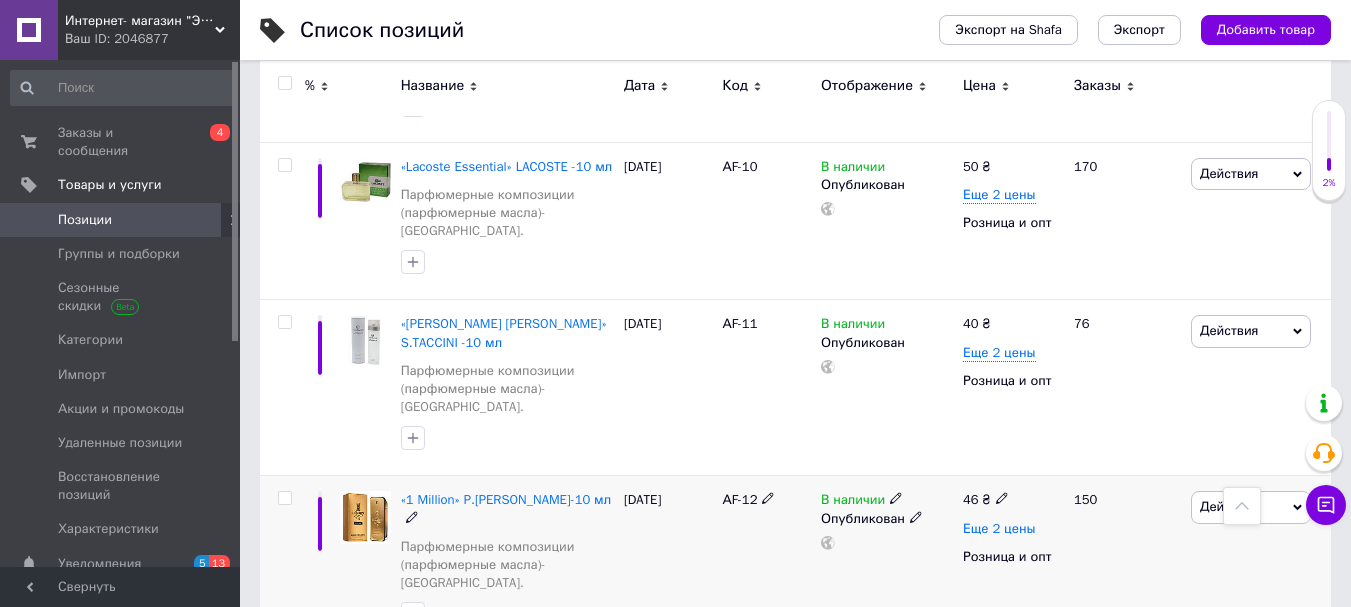 click on "Еще 2 цены" at bounding box center (999, 529) 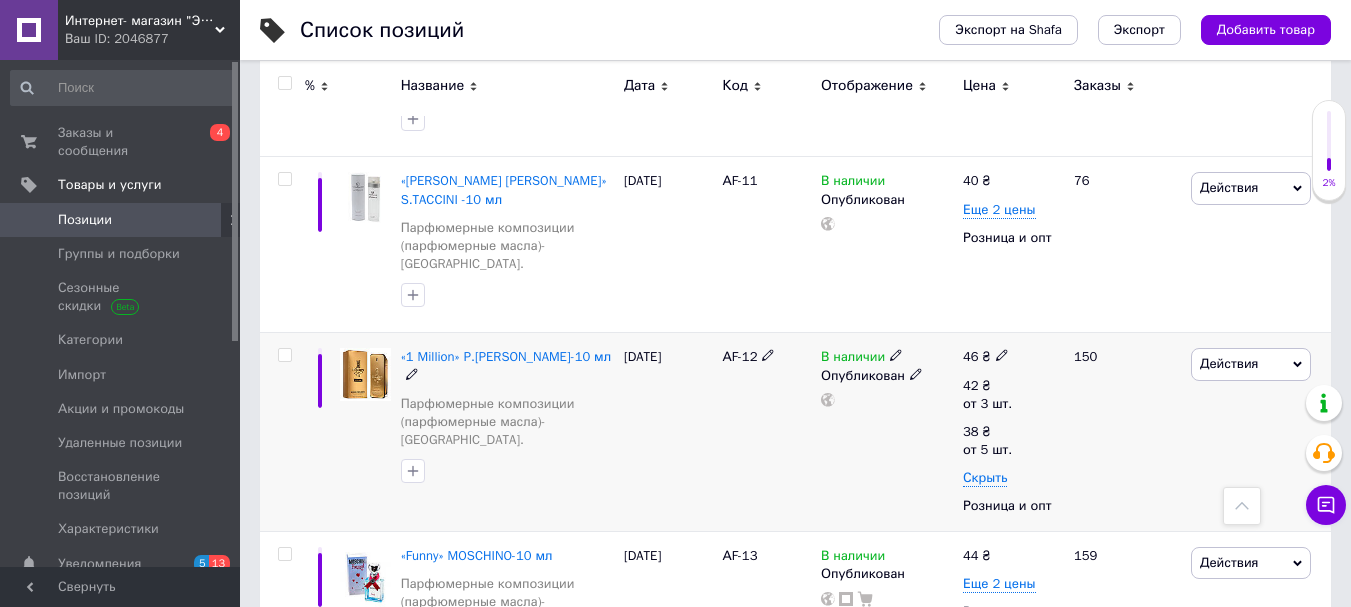 scroll, scrollTop: 3100, scrollLeft: 0, axis: vertical 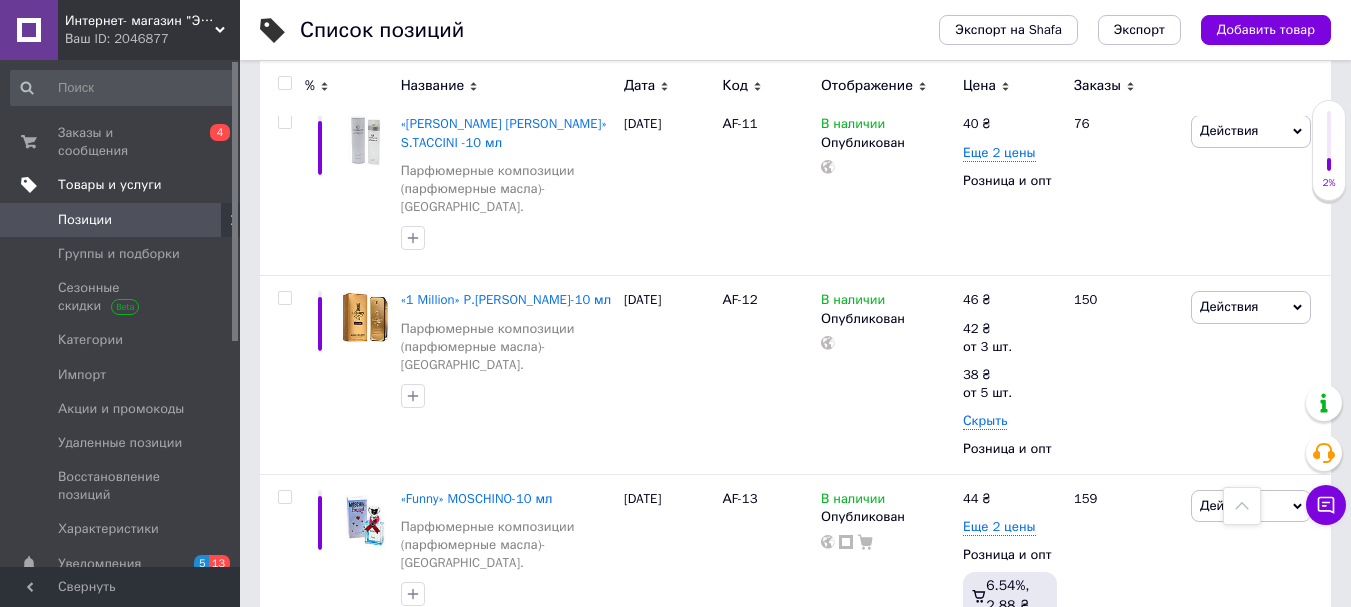 click on "Товары и услуги" at bounding box center [110, 185] 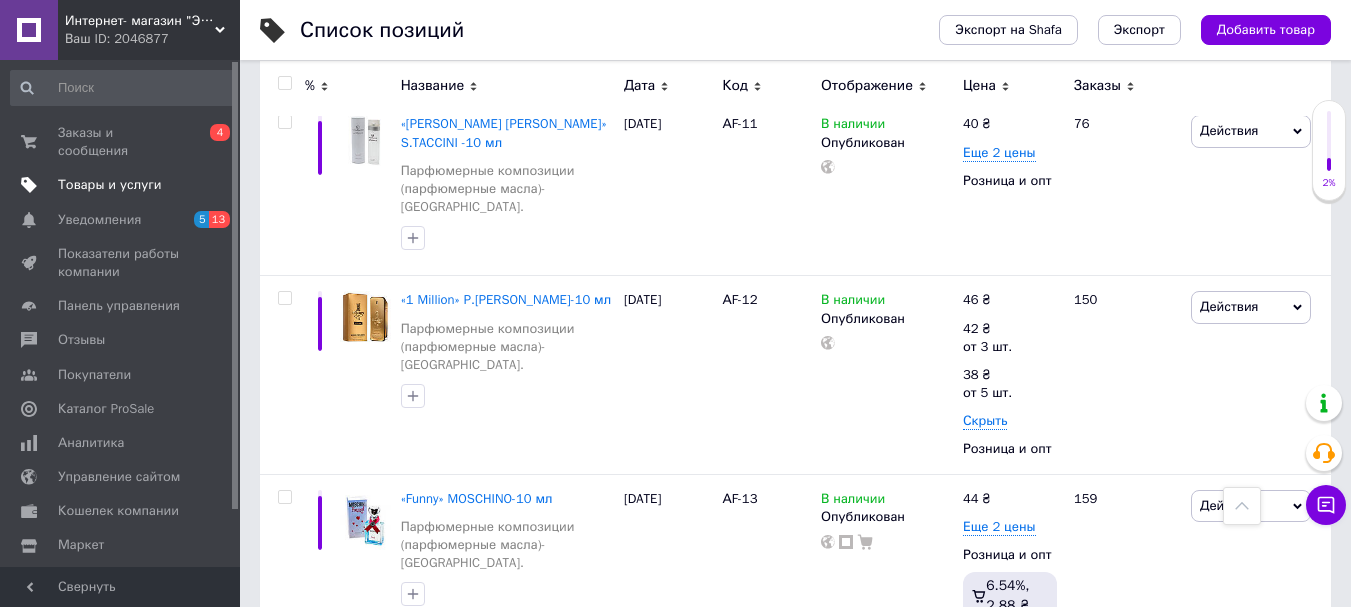 click on "Товары и услуги" at bounding box center [110, 185] 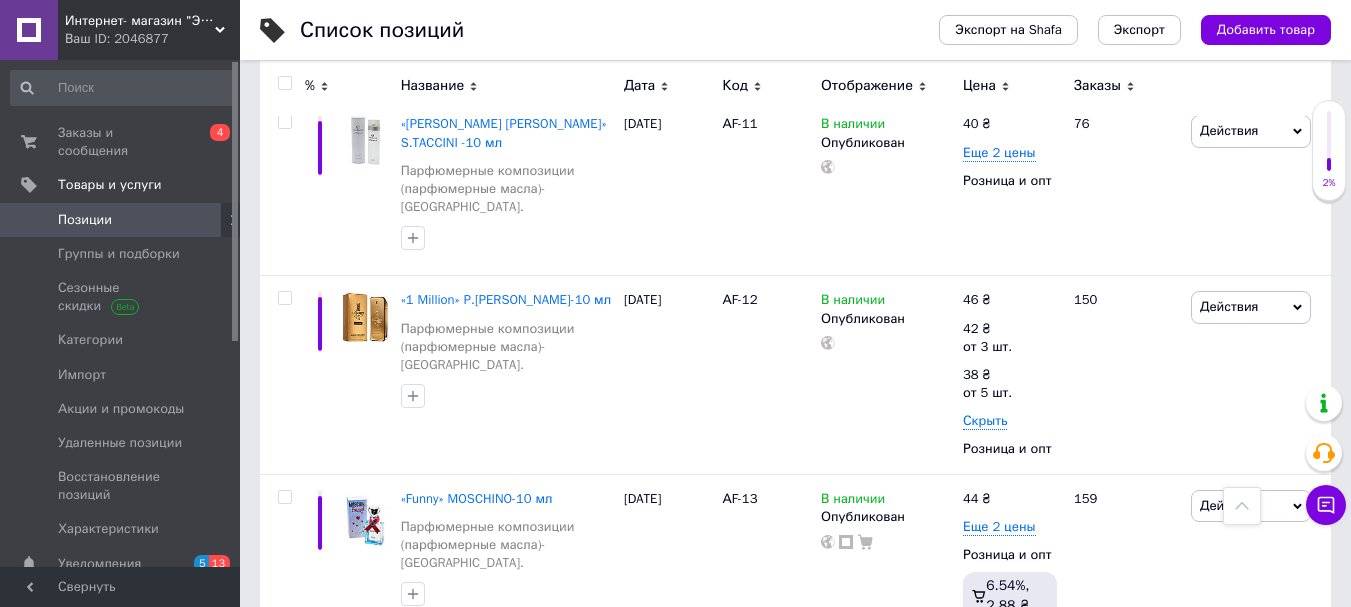 click on "Позиции" at bounding box center (123, 220) 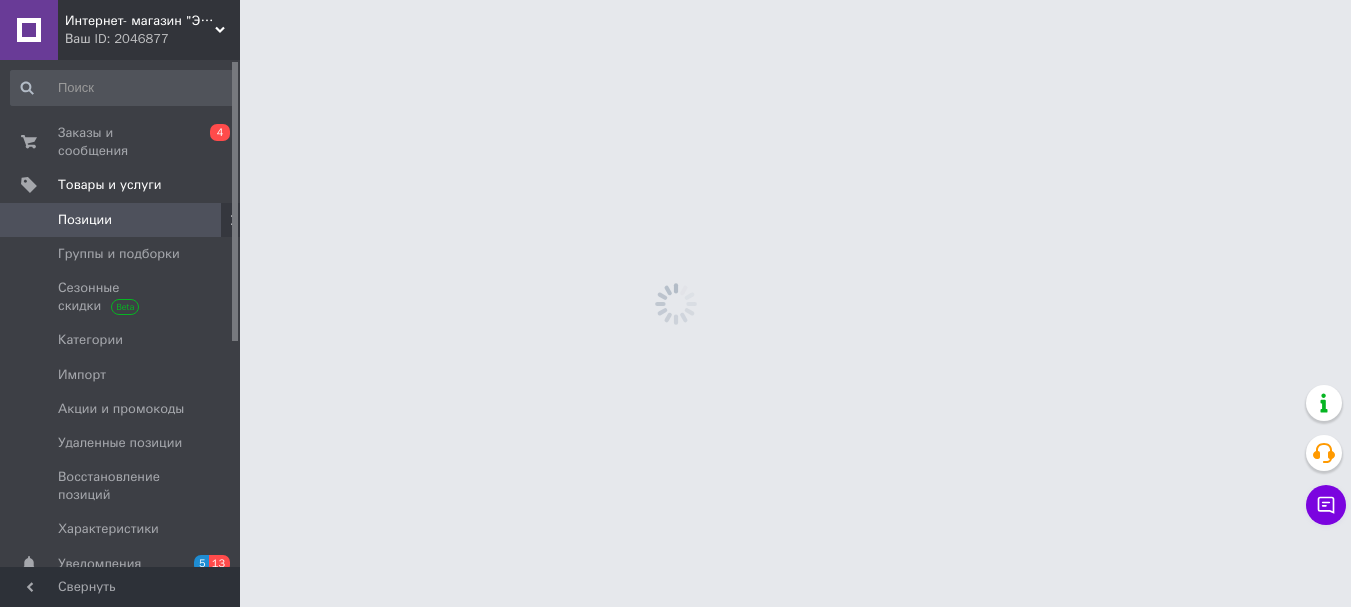 scroll, scrollTop: 0, scrollLeft: 0, axis: both 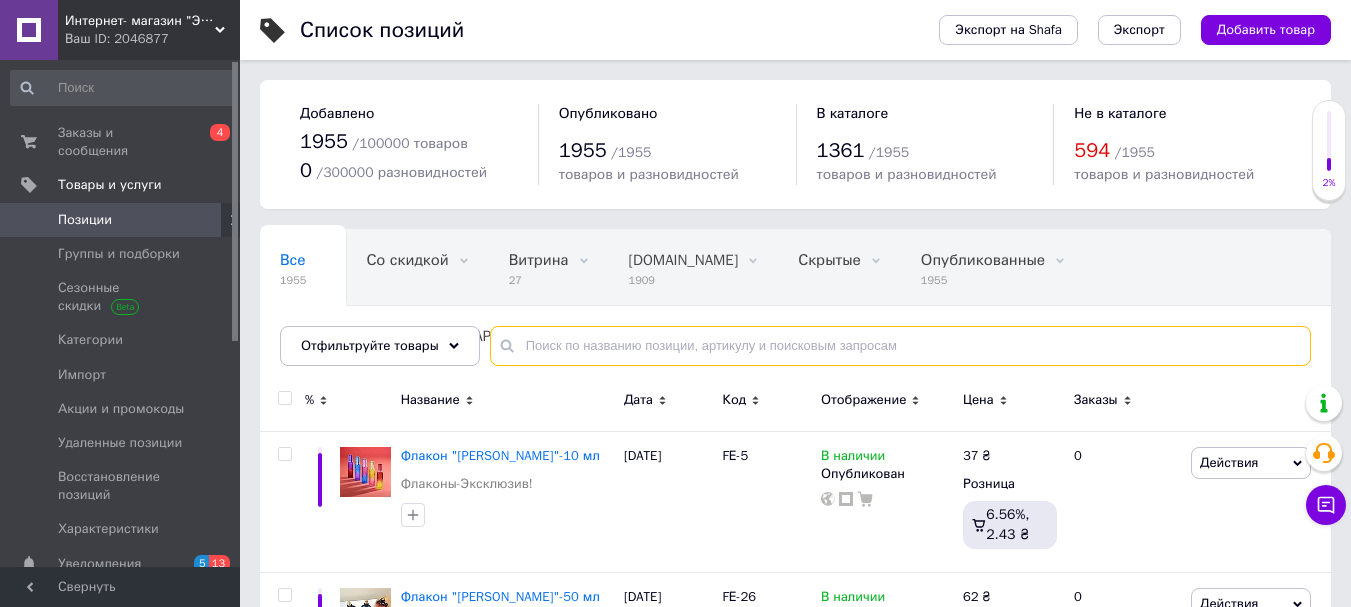 click at bounding box center [900, 346] 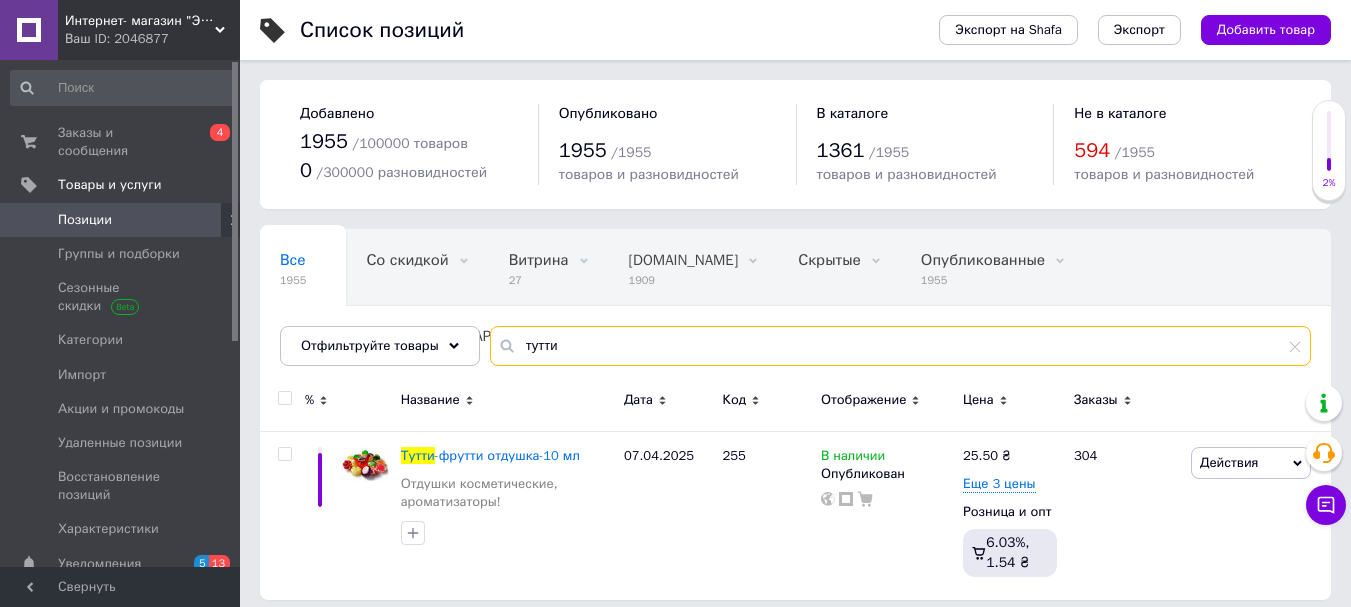 scroll, scrollTop: 13, scrollLeft: 0, axis: vertical 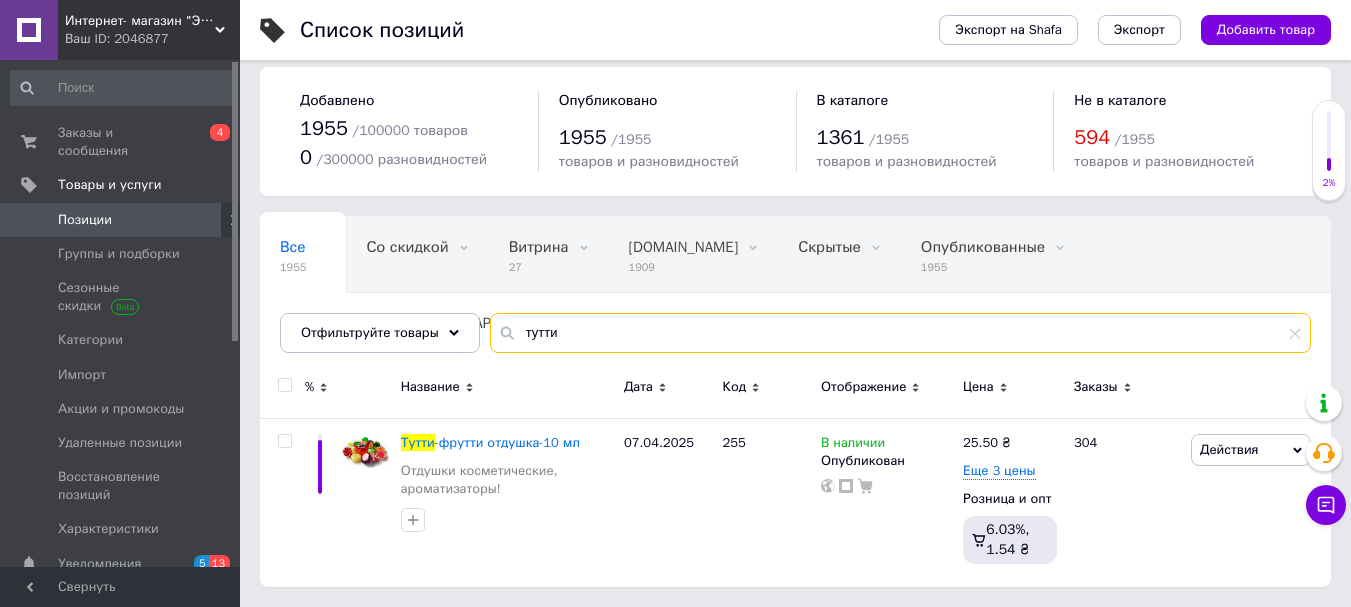 type on "тутти" 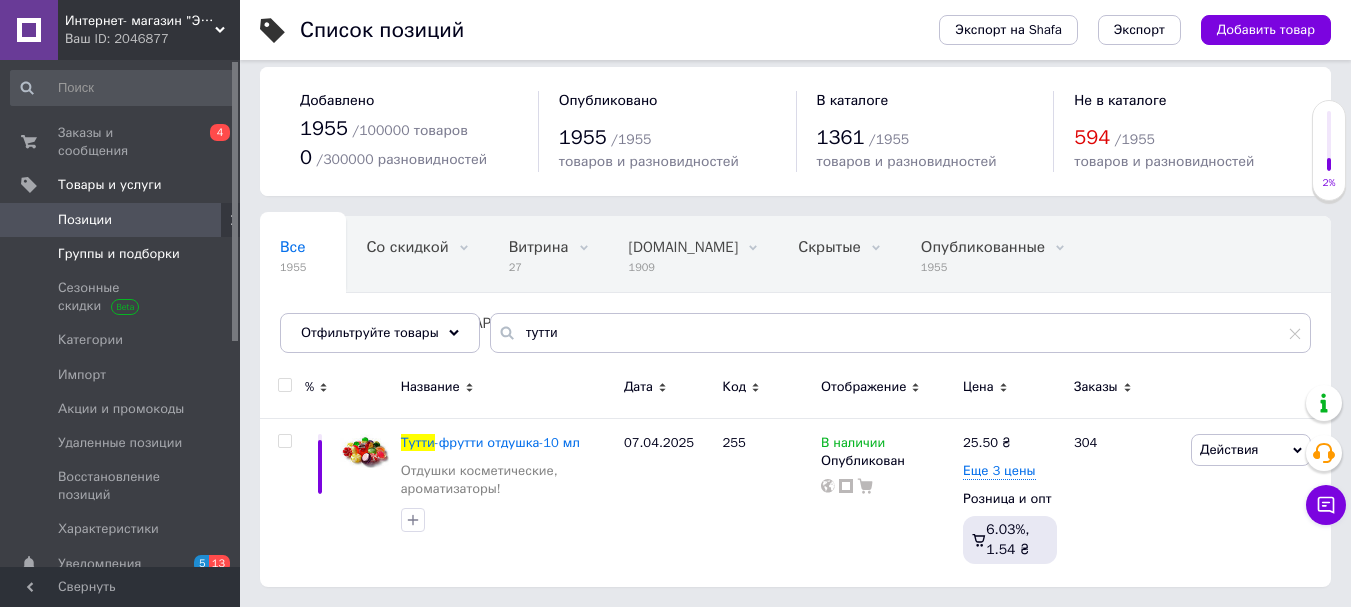 click on "Группы и подборки" at bounding box center (119, 254) 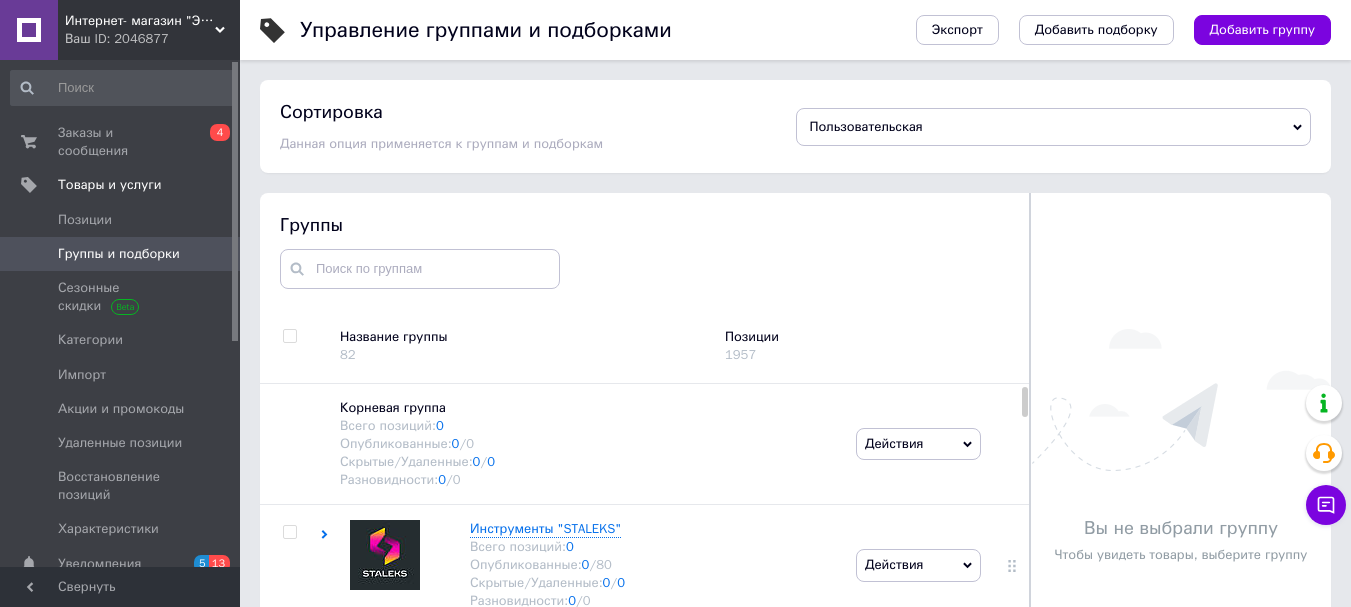 scroll, scrollTop: 113, scrollLeft: 0, axis: vertical 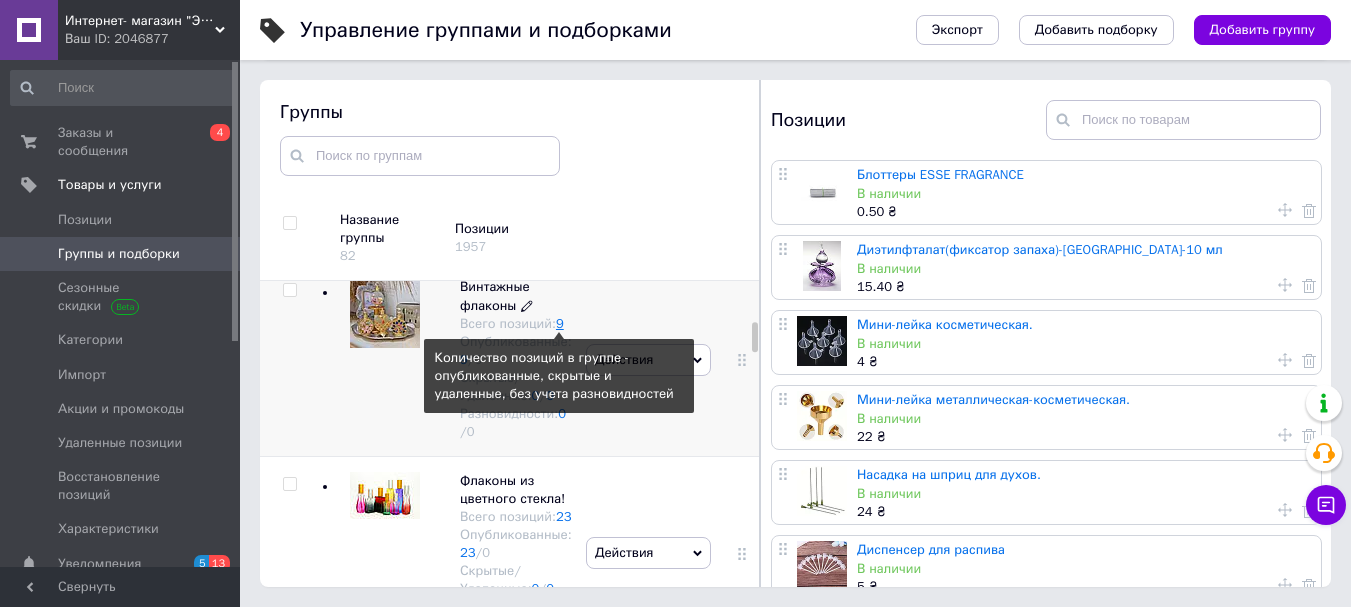 click on "9" at bounding box center [560, 323] 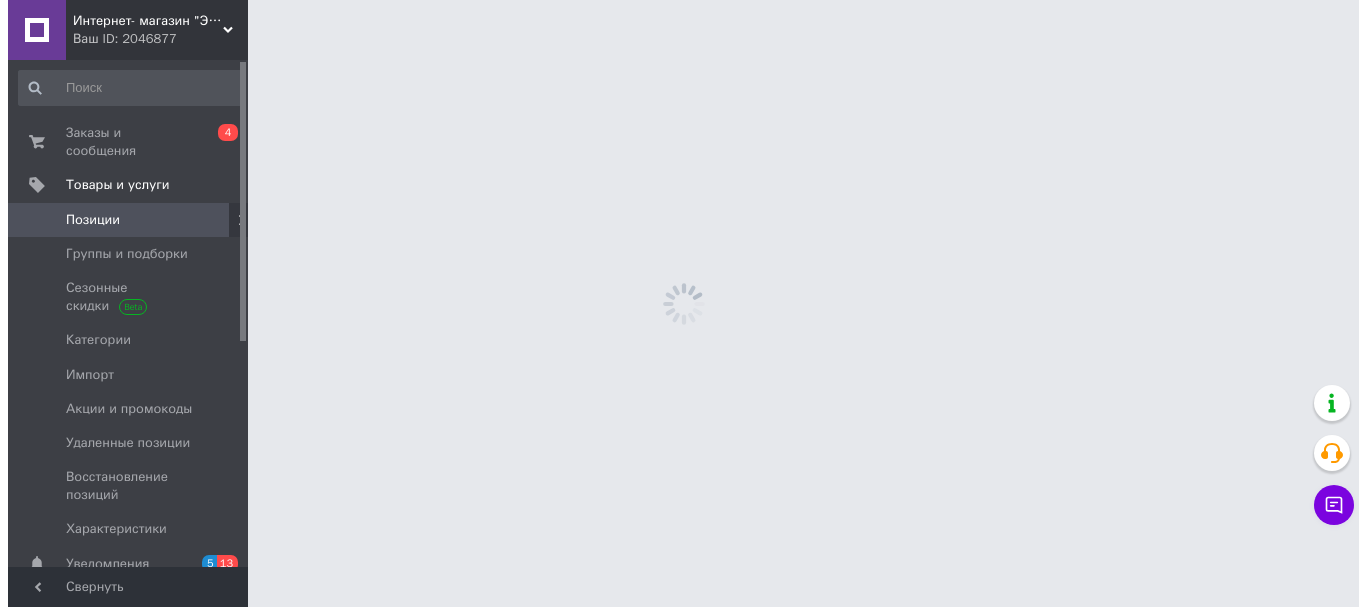 scroll, scrollTop: 0, scrollLeft: 0, axis: both 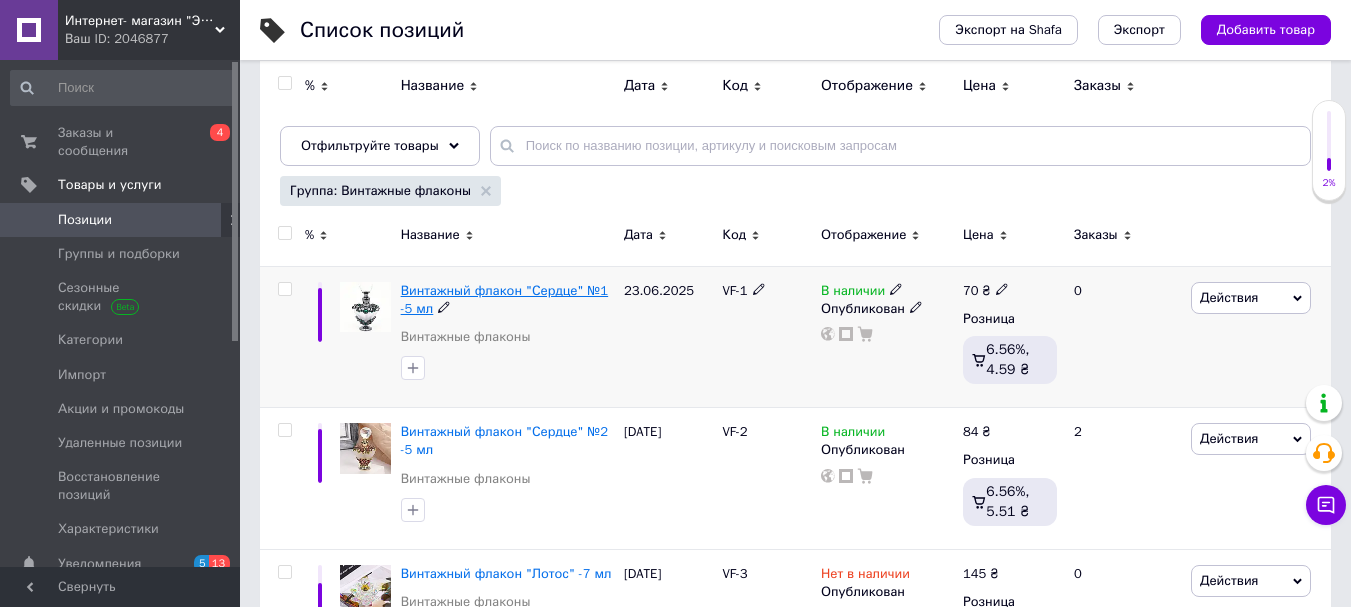 click on "Винтажный флакон "Сердце" №1 -5 мл" at bounding box center [505, 299] 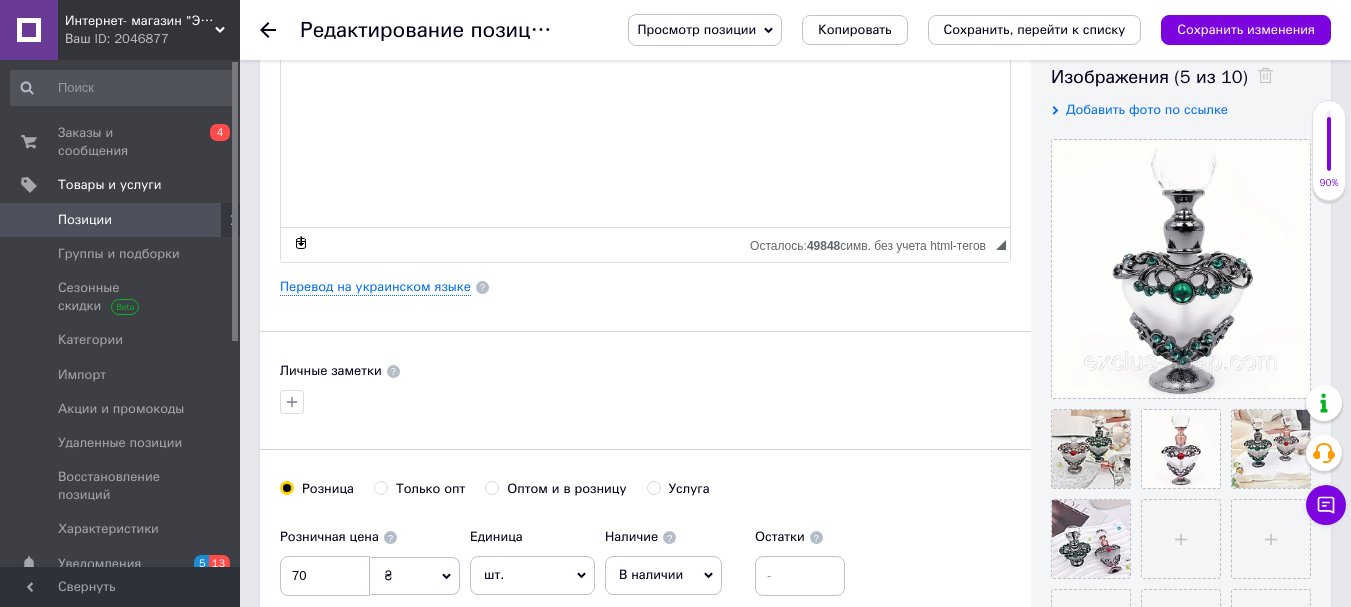scroll, scrollTop: 400, scrollLeft: 0, axis: vertical 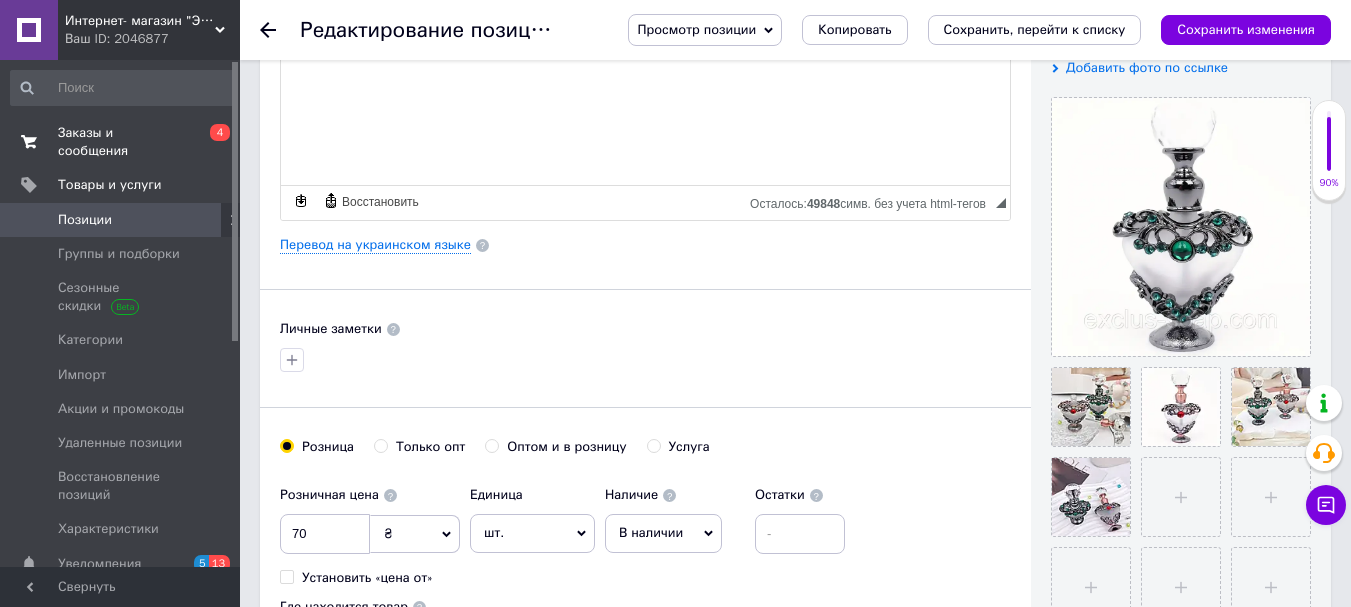 click on "Заказы и сообщения" at bounding box center (121, 142) 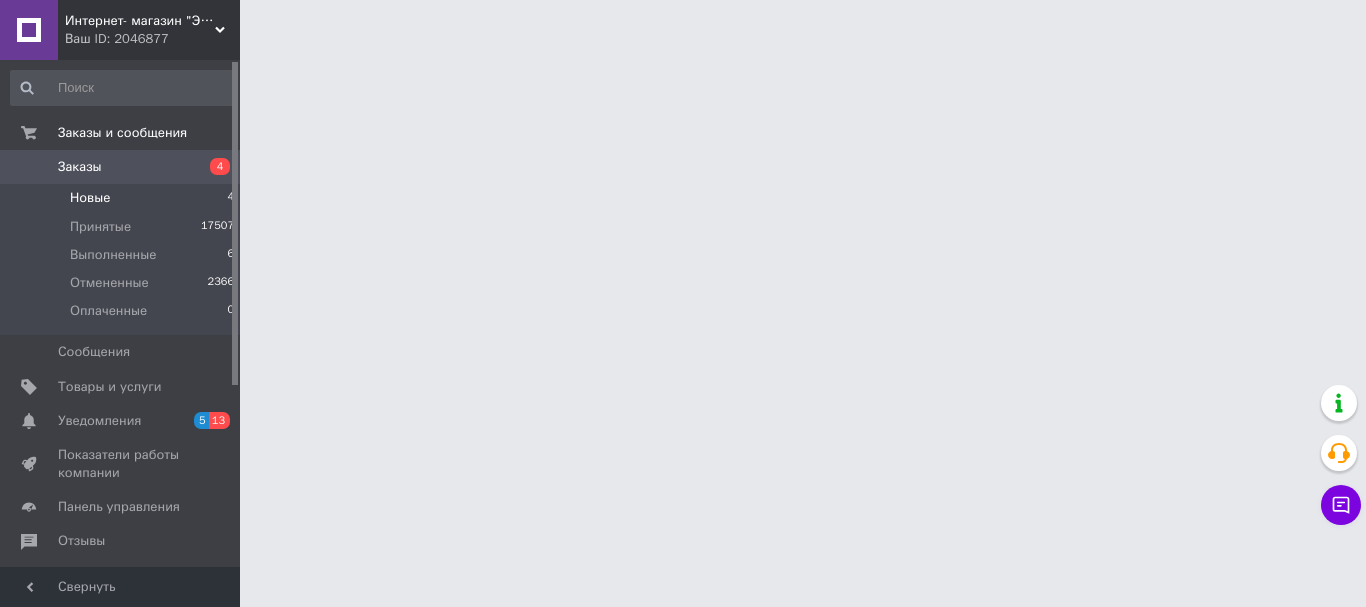 click on "Новые" at bounding box center [90, 198] 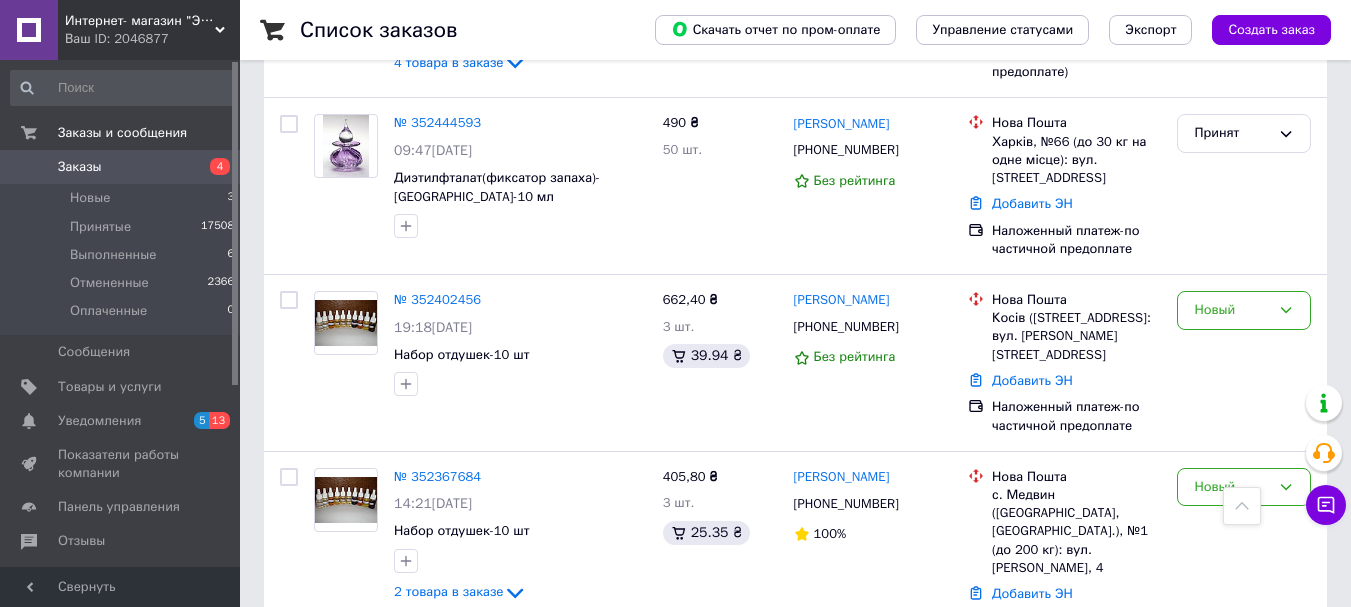 scroll, scrollTop: 500, scrollLeft: 0, axis: vertical 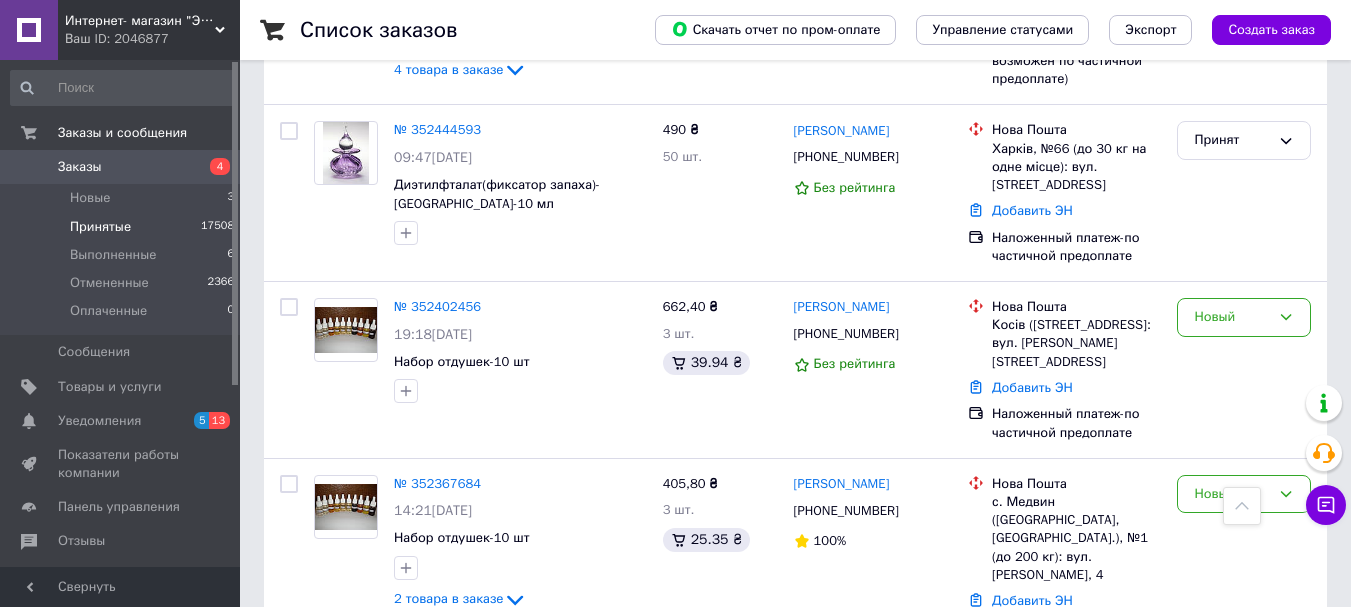 click on "Принятые" at bounding box center (100, 227) 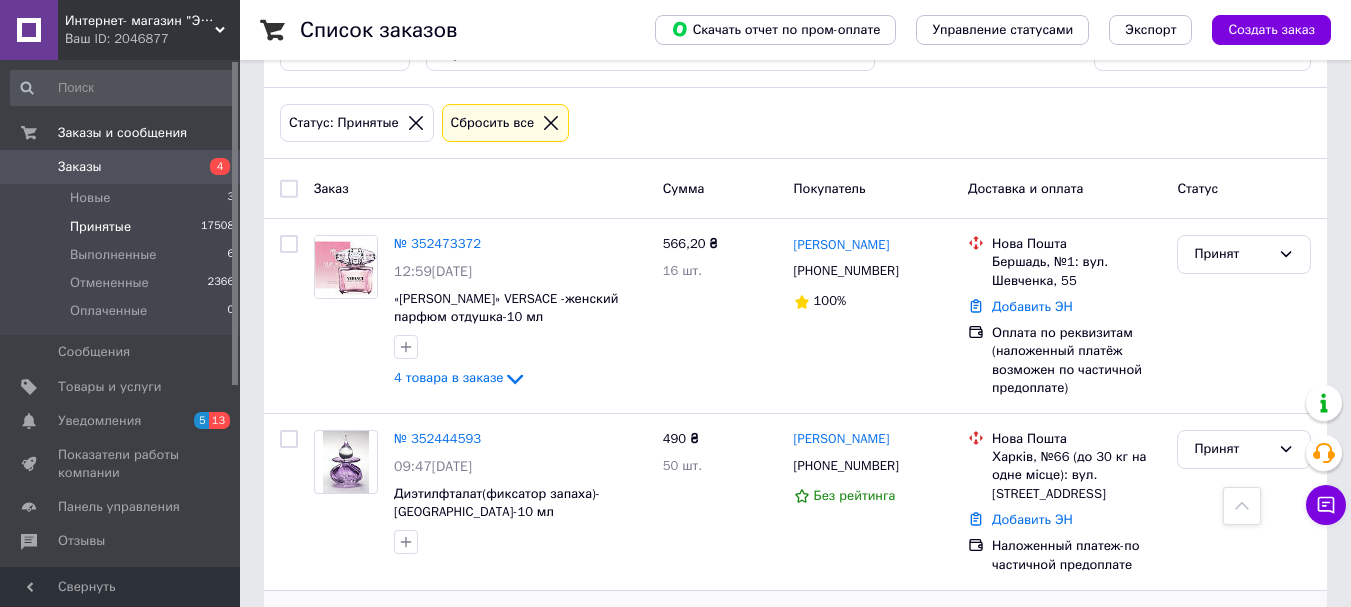 scroll, scrollTop: 0, scrollLeft: 0, axis: both 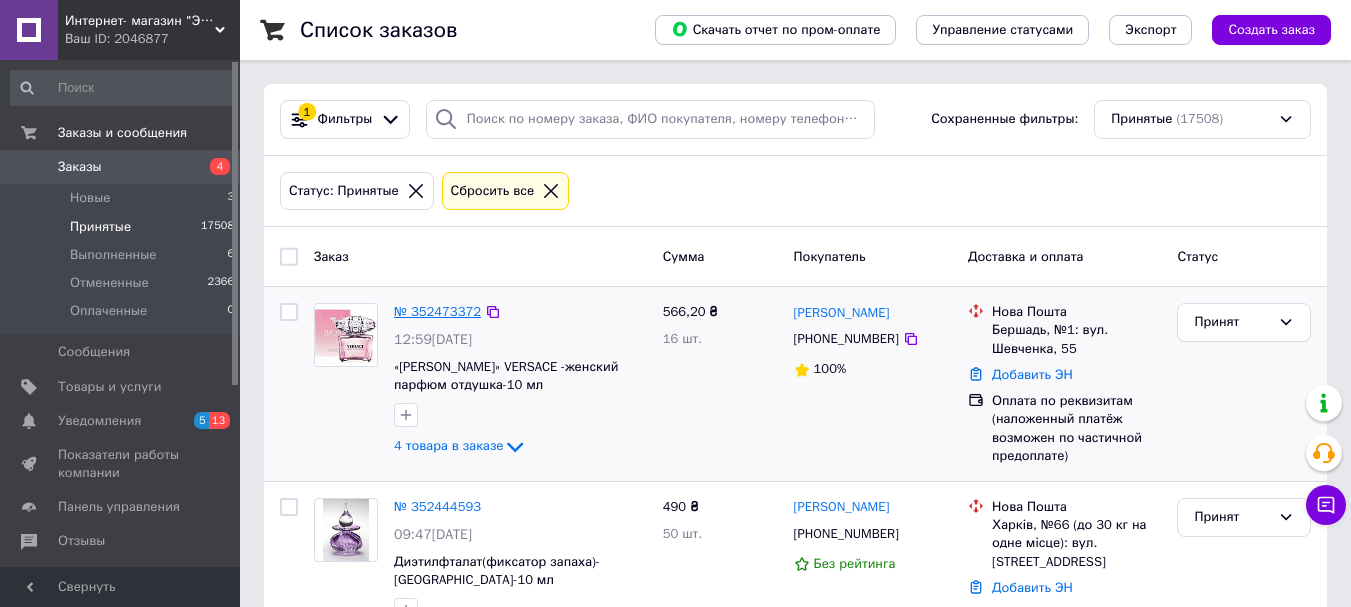 click on "№ 352473372" at bounding box center (437, 311) 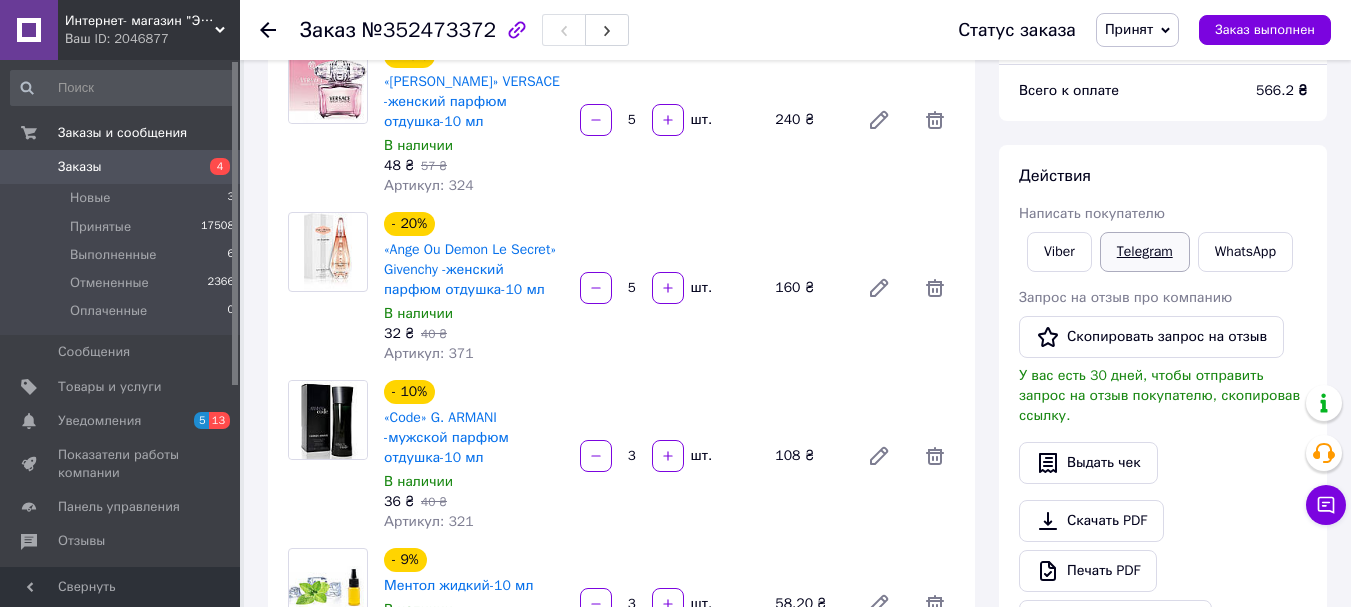 scroll, scrollTop: 400, scrollLeft: 0, axis: vertical 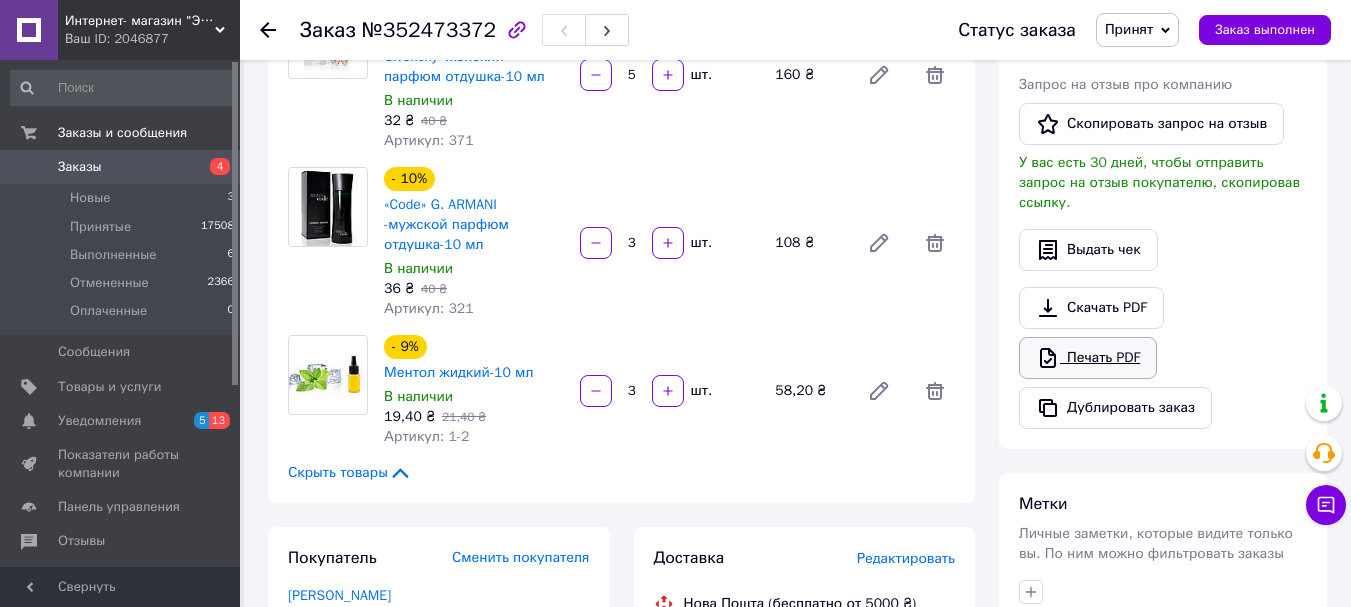 click on "Печать PDF" at bounding box center [1088, 358] 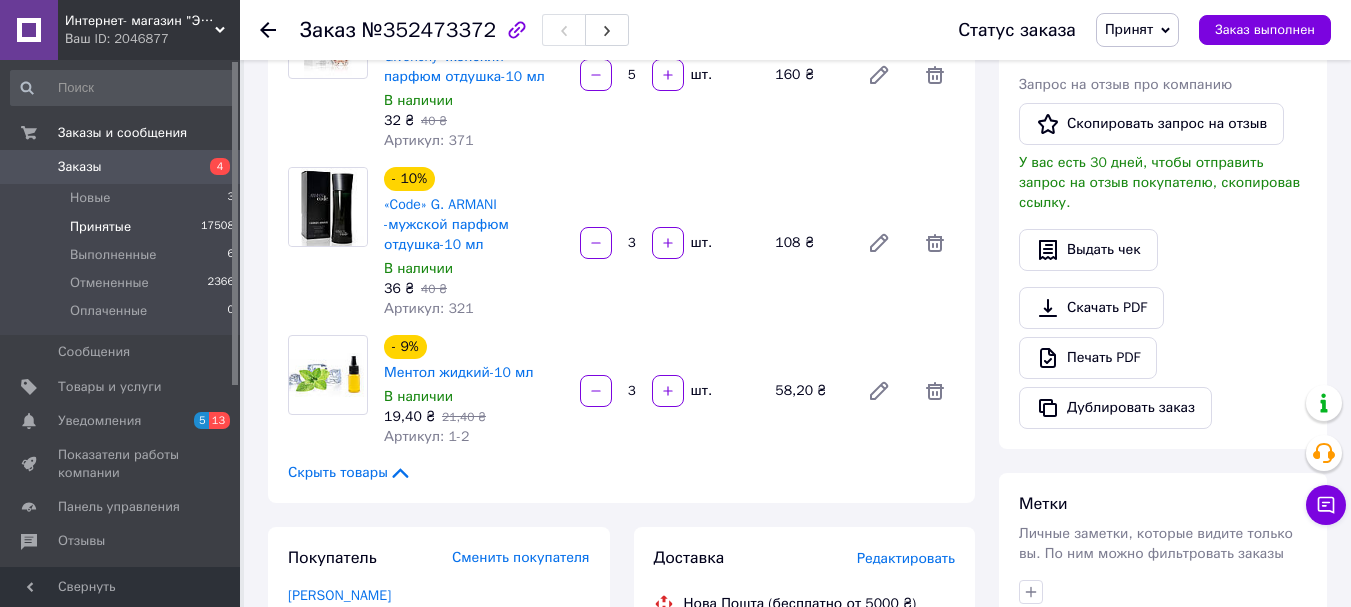 click on "Принятые" at bounding box center [100, 227] 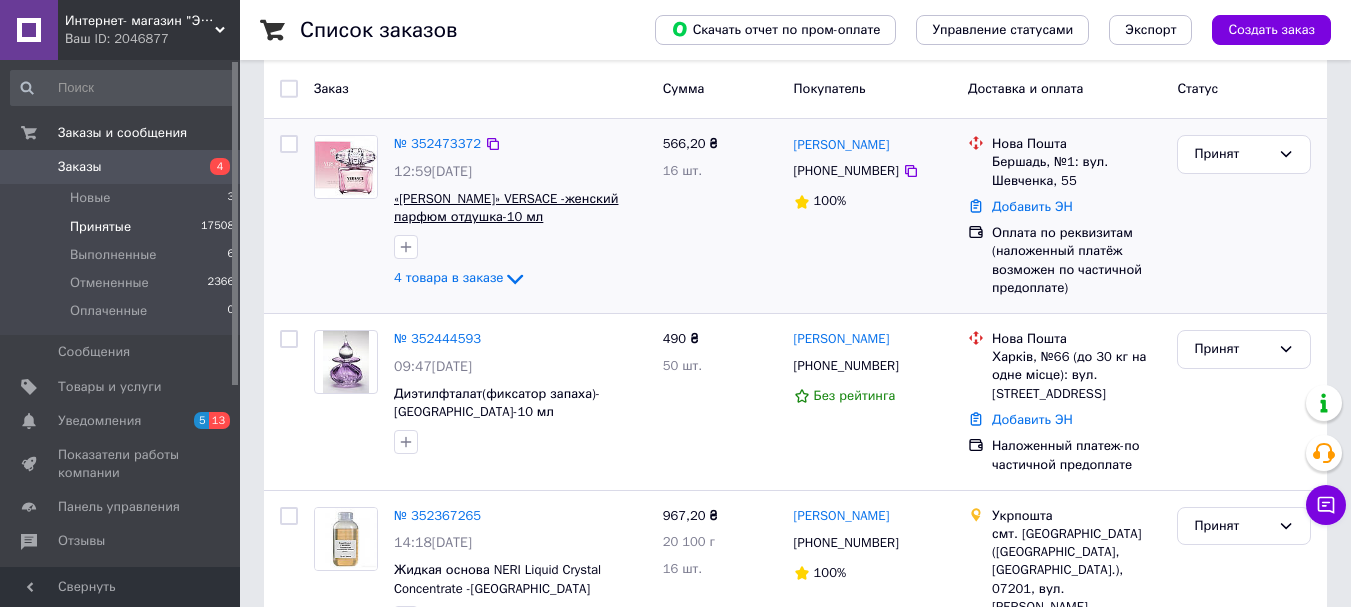 scroll, scrollTop: 200, scrollLeft: 0, axis: vertical 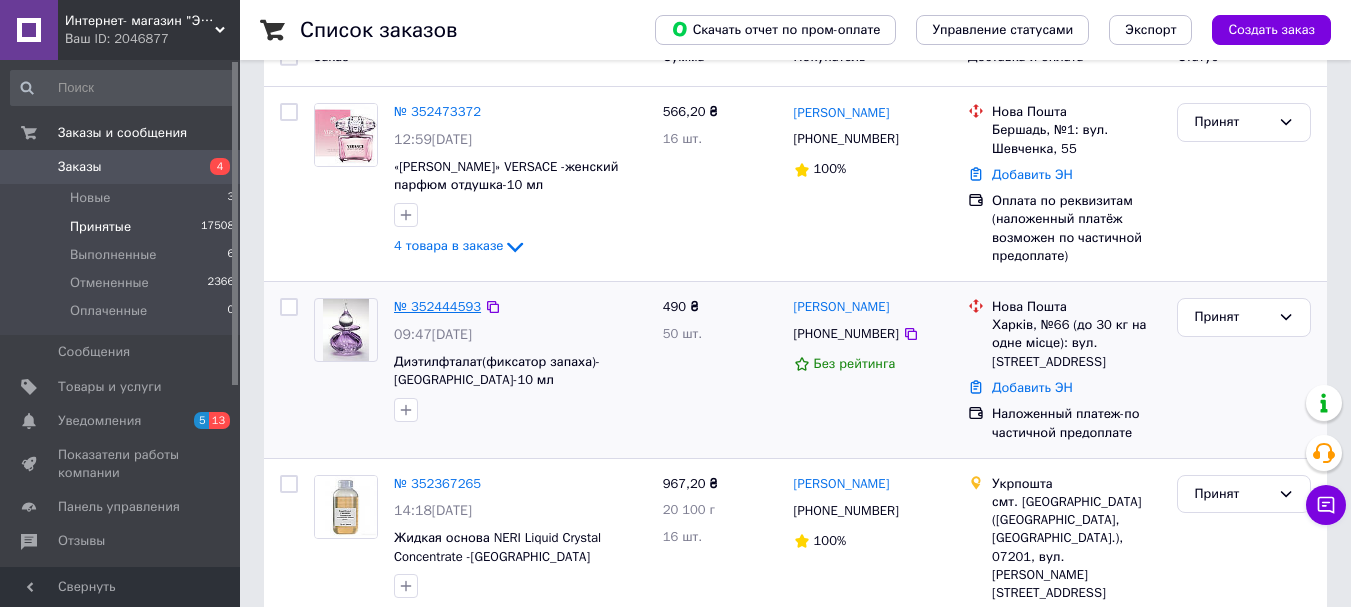 click on "№ 352444593" at bounding box center [437, 306] 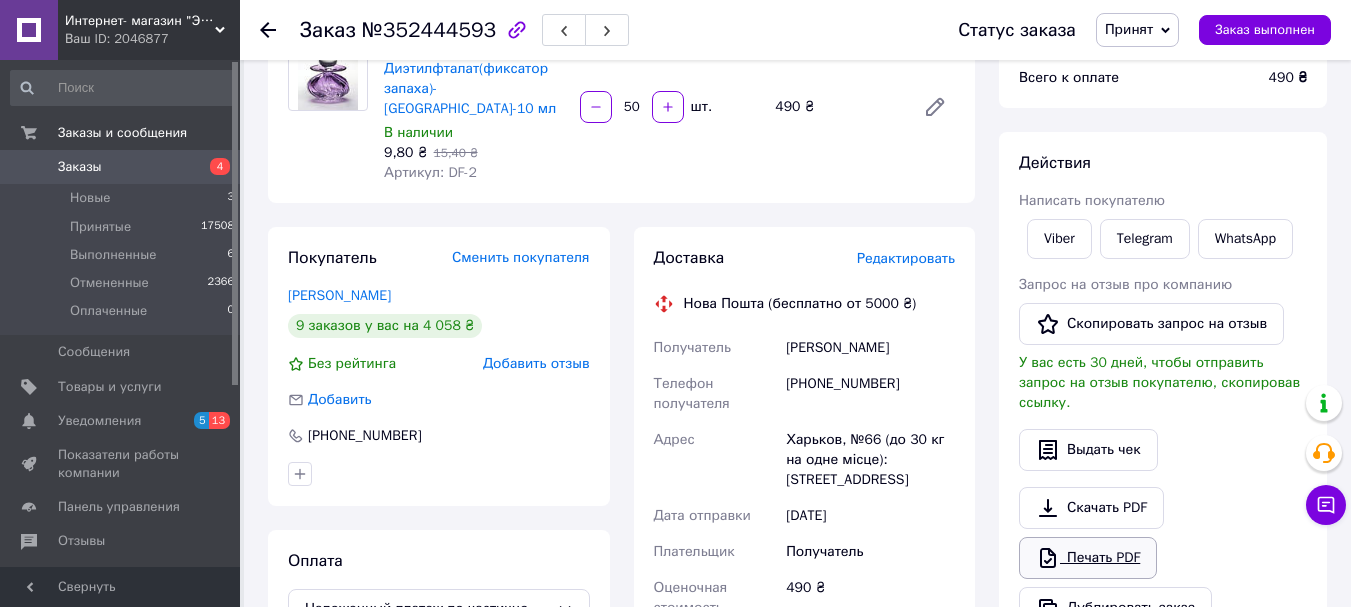 click on "Печать PDF" at bounding box center (1088, 558) 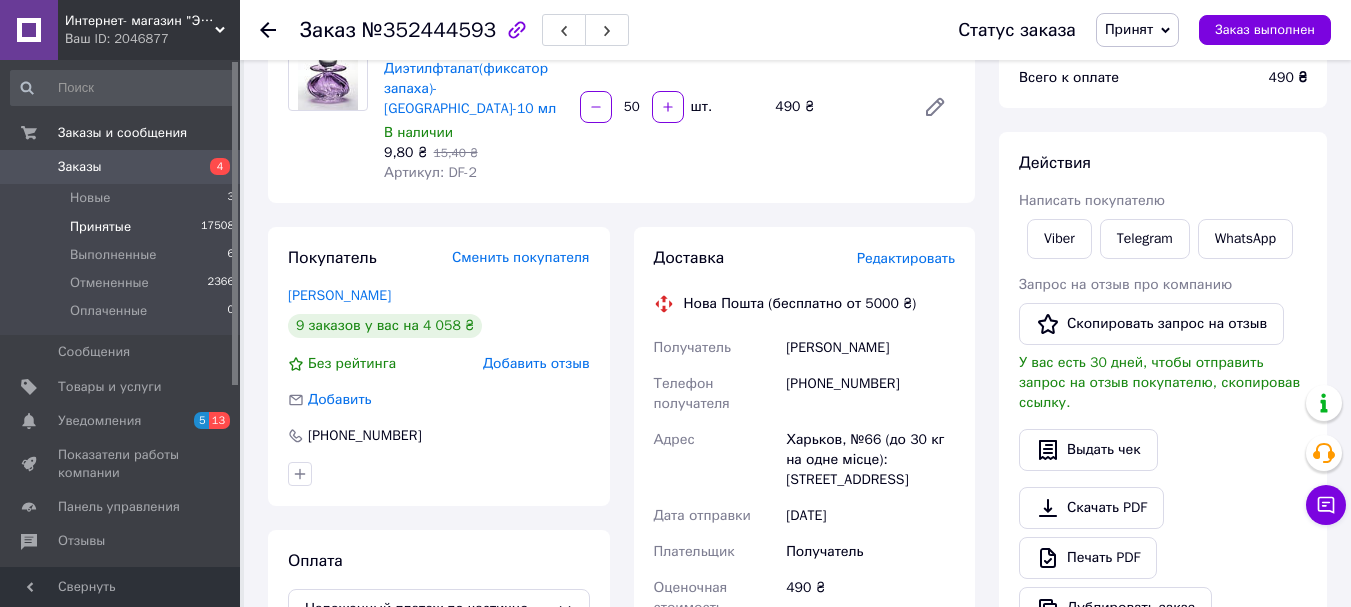 click on "Принятые" at bounding box center [100, 227] 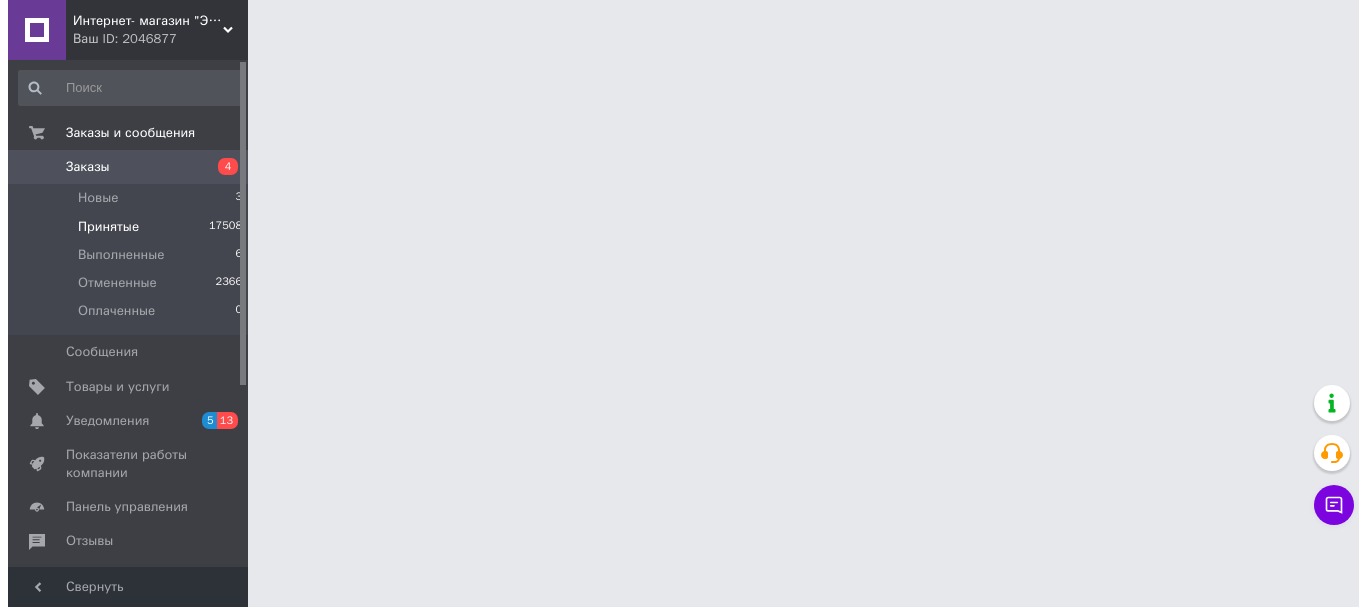 scroll, scrollTop: 0, scrollLeft: 0, axis: both 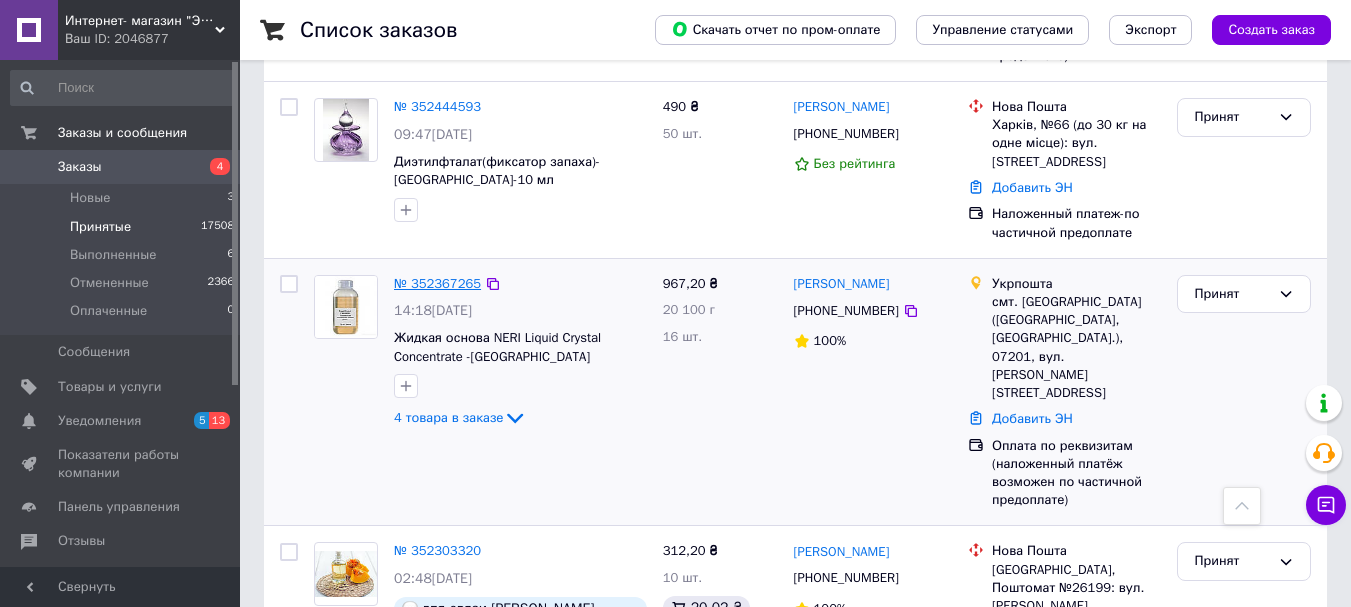click on "№ 352367265" at bounding box center [437, 283] 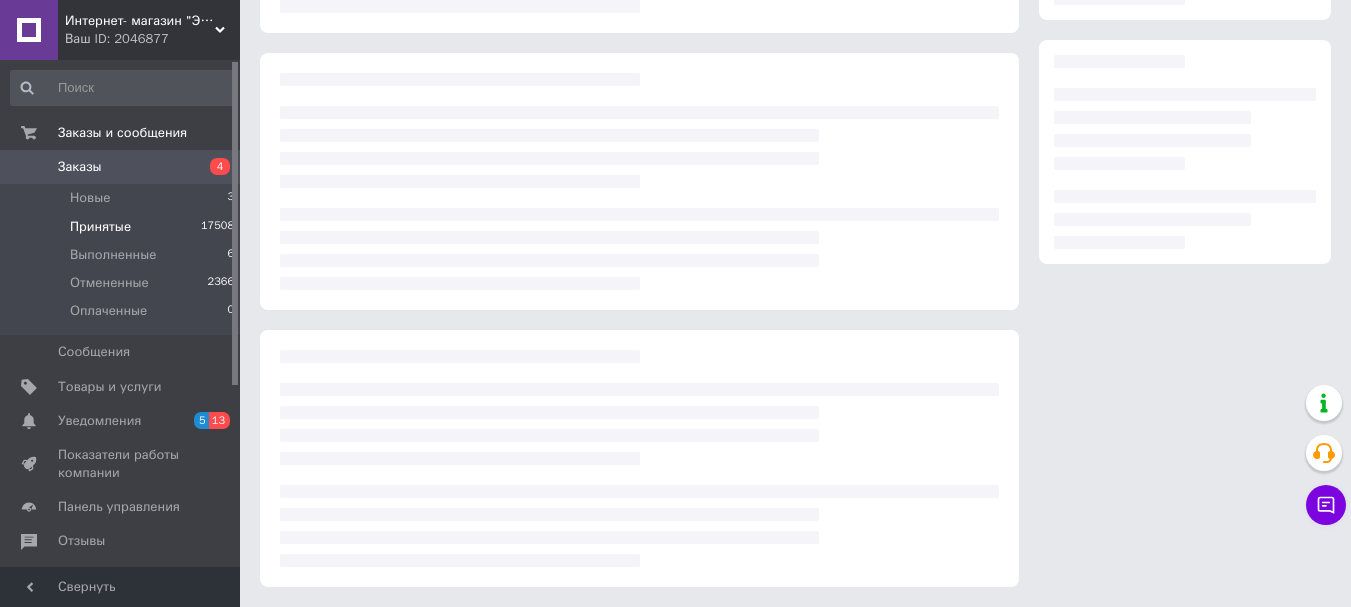 scroll, scrollTop: 400, scrollLeft: 0, axis: vertical 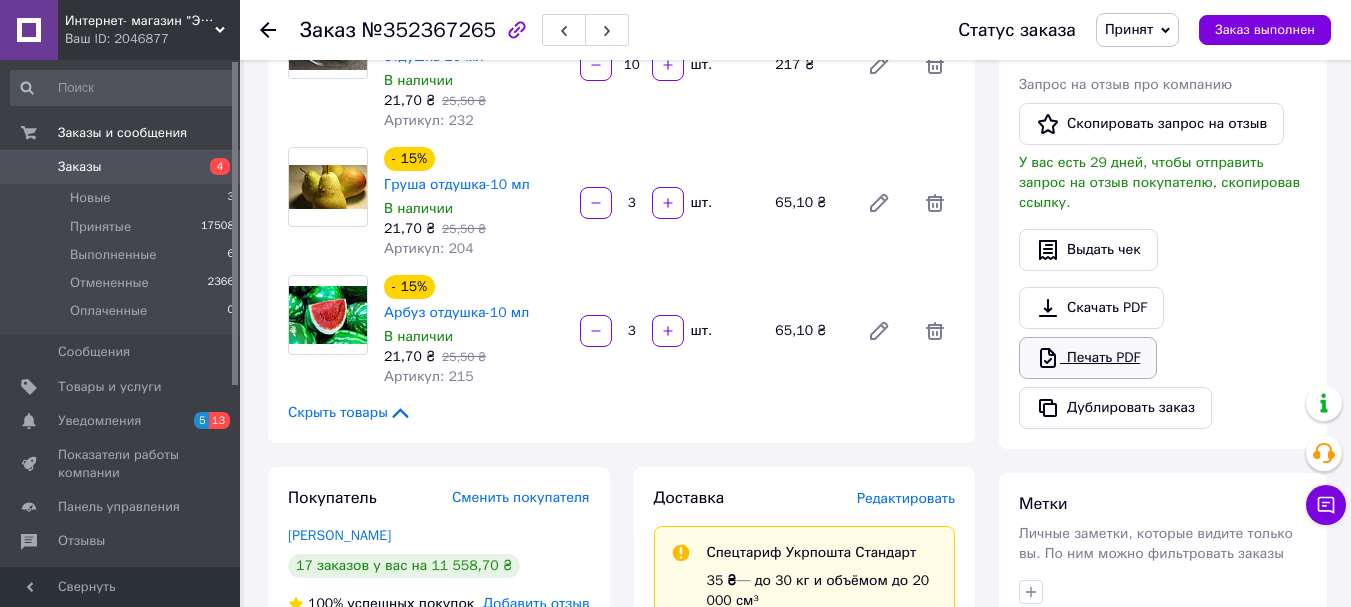 click on "Печать PDF" at bounding box center (1088, 358) 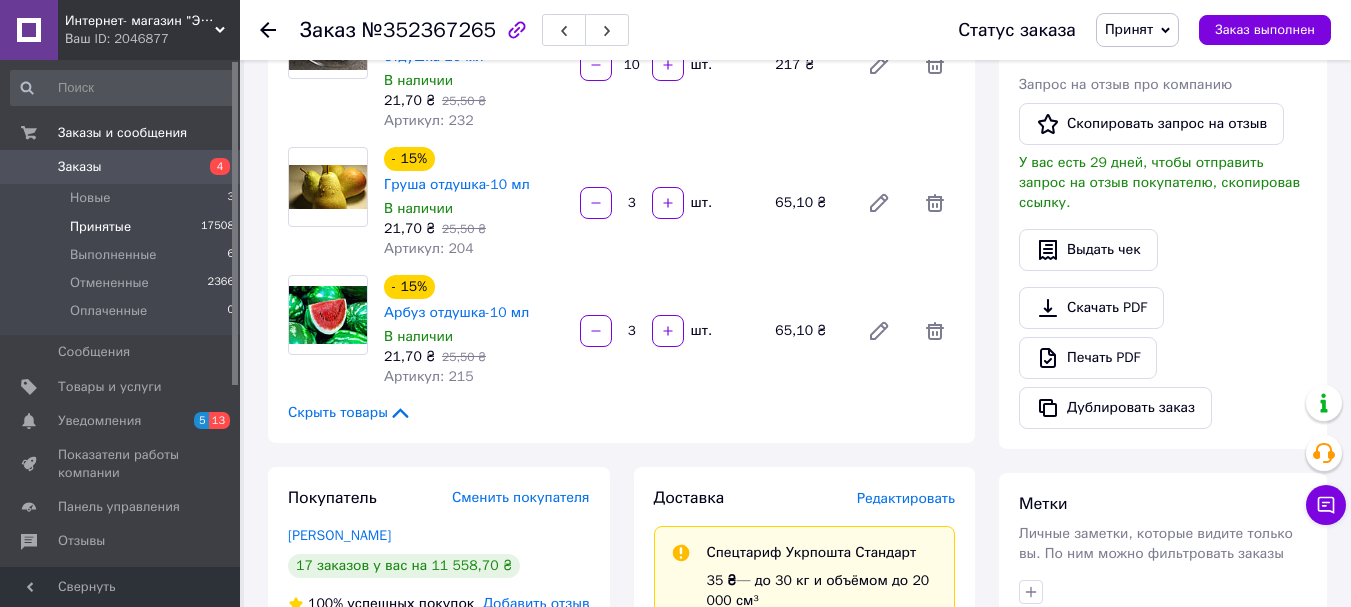 click on "Принятые" at bounding box center (100, 227) 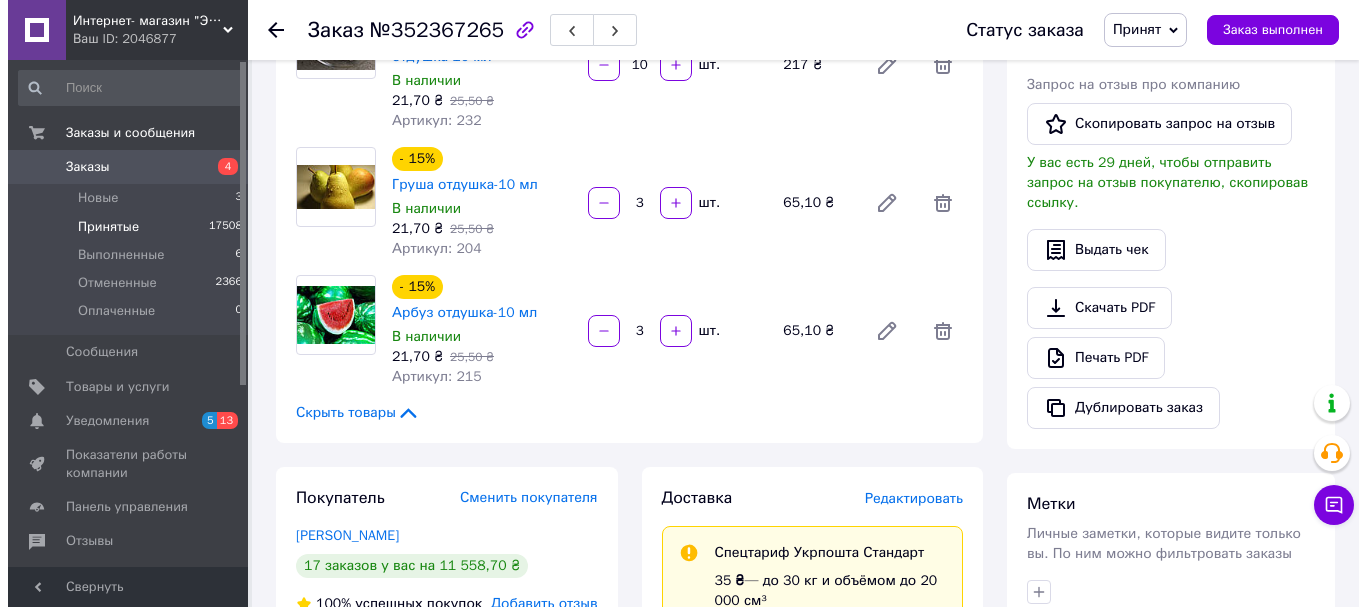 scroll, scrollTop: 0, scrollLeft: 0, axis: both 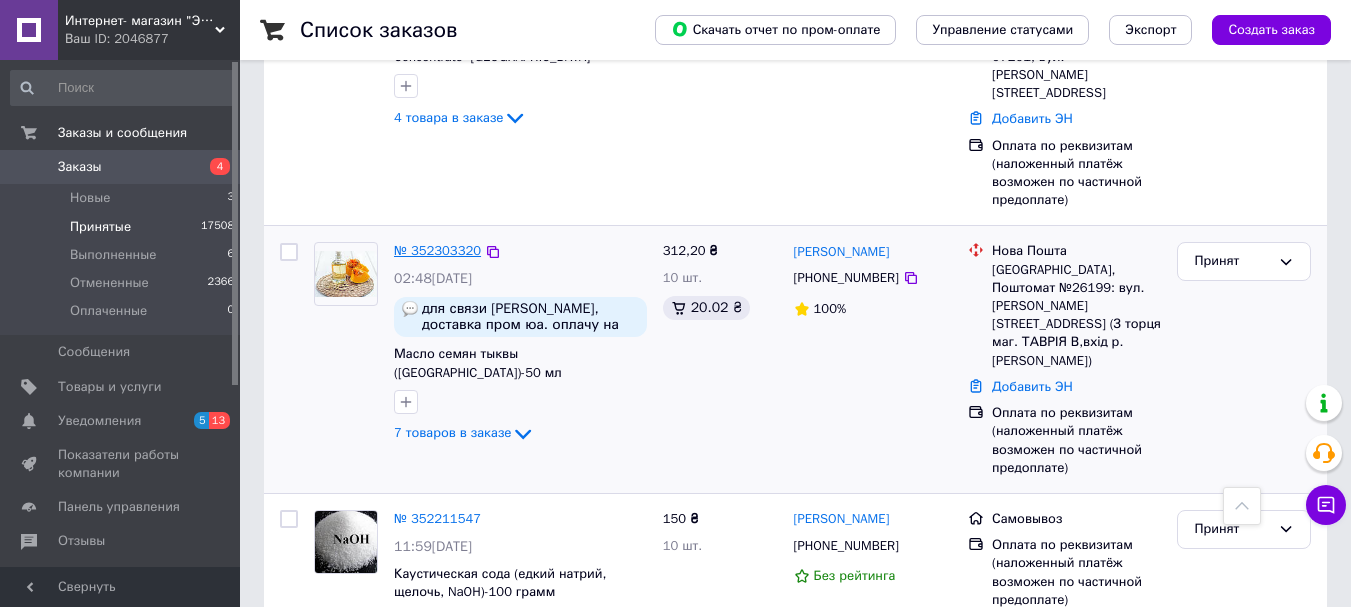 click on "№ 352303320" at bounding box center [437, 250] 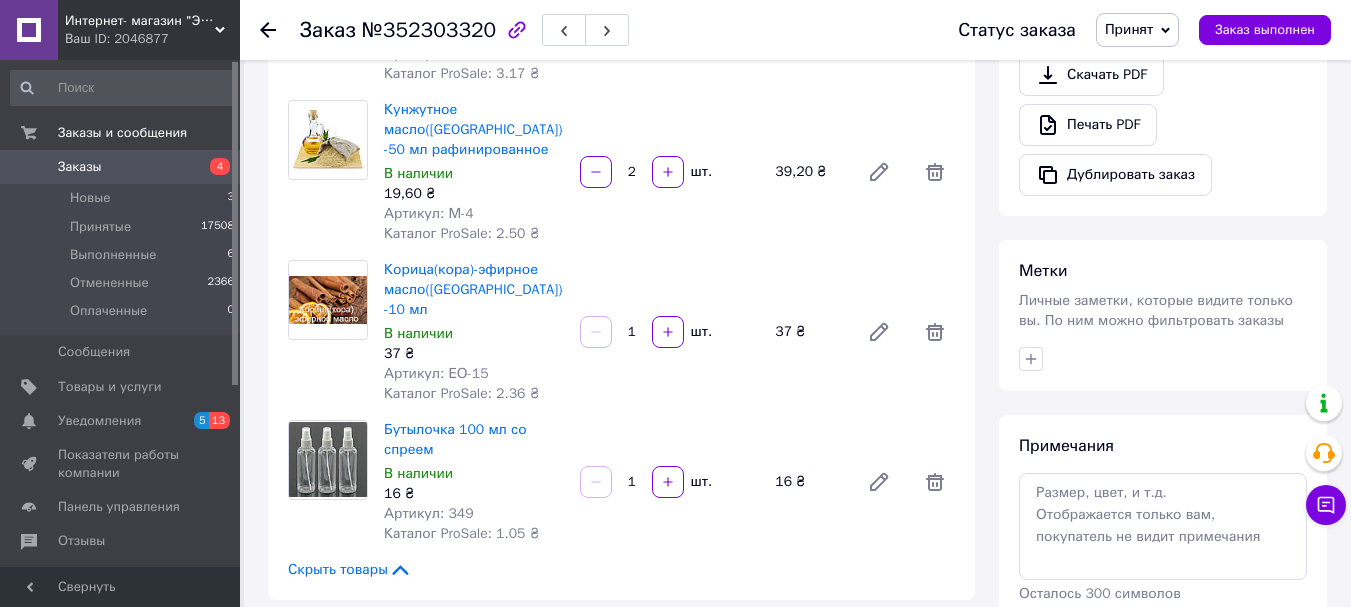 scroll, scrollTop: 600, scrollLeft: 0, axis: vertical 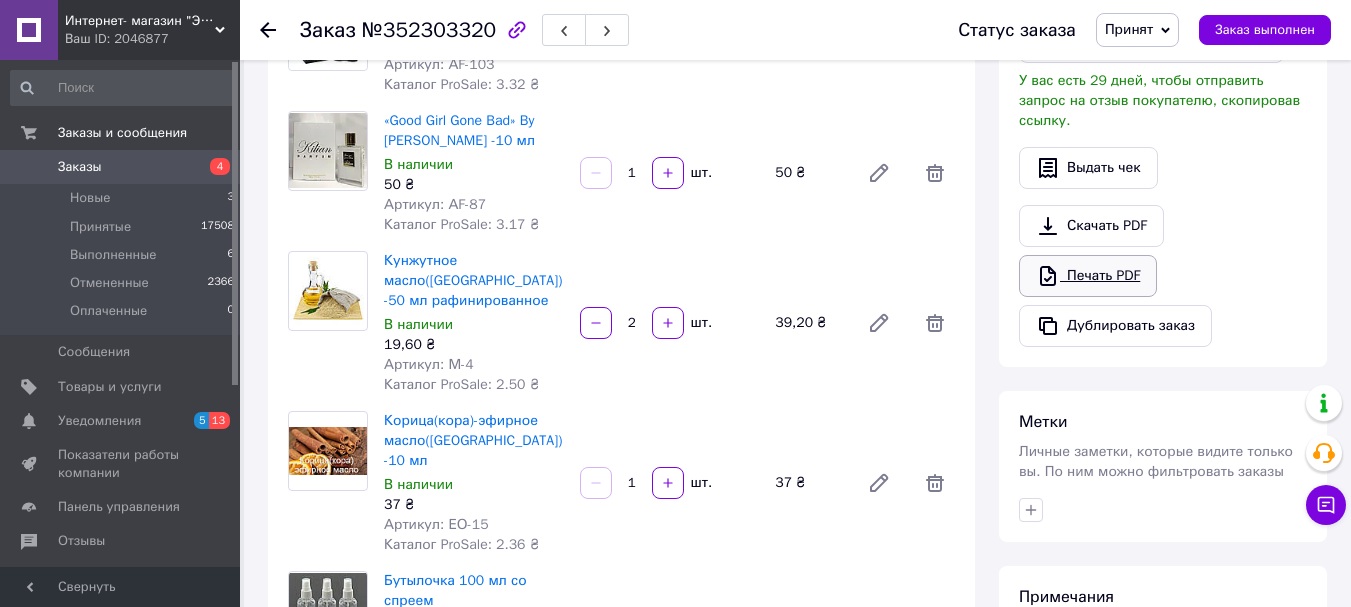 click on "Печать PDF" at bounding box center [1088, 276] 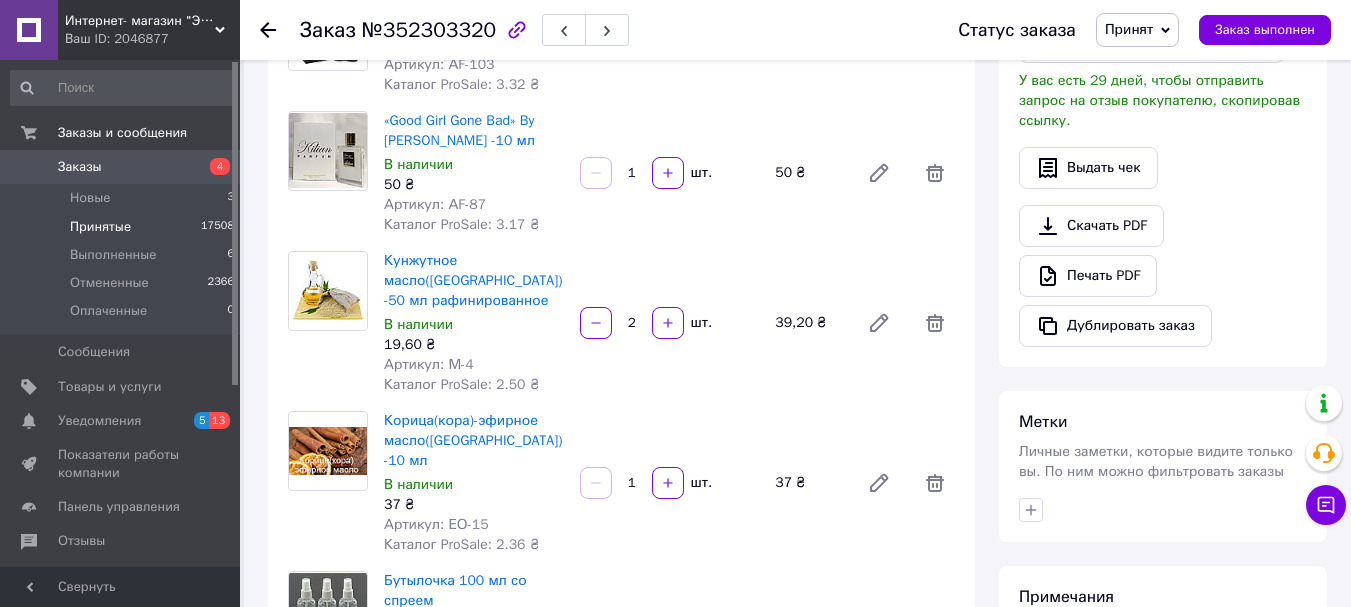 click on "Принятые" at bounding box center [100, 227] 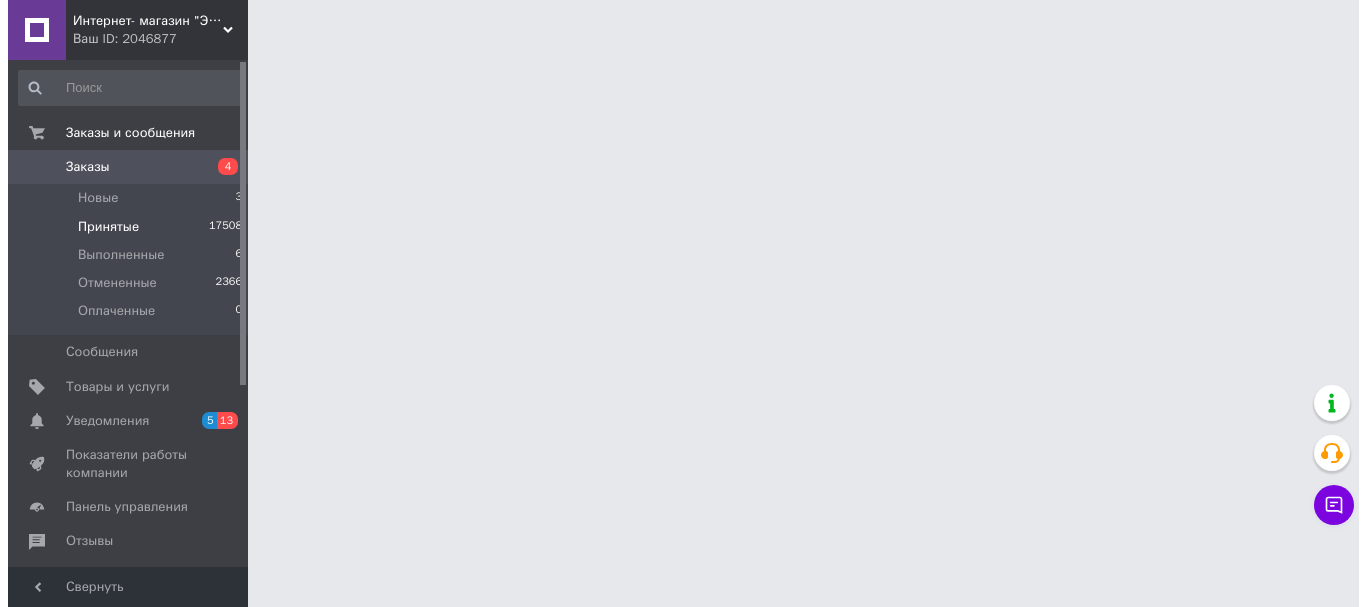 scroll, scrollTop: 0, scrollLeft: 0, axis: both 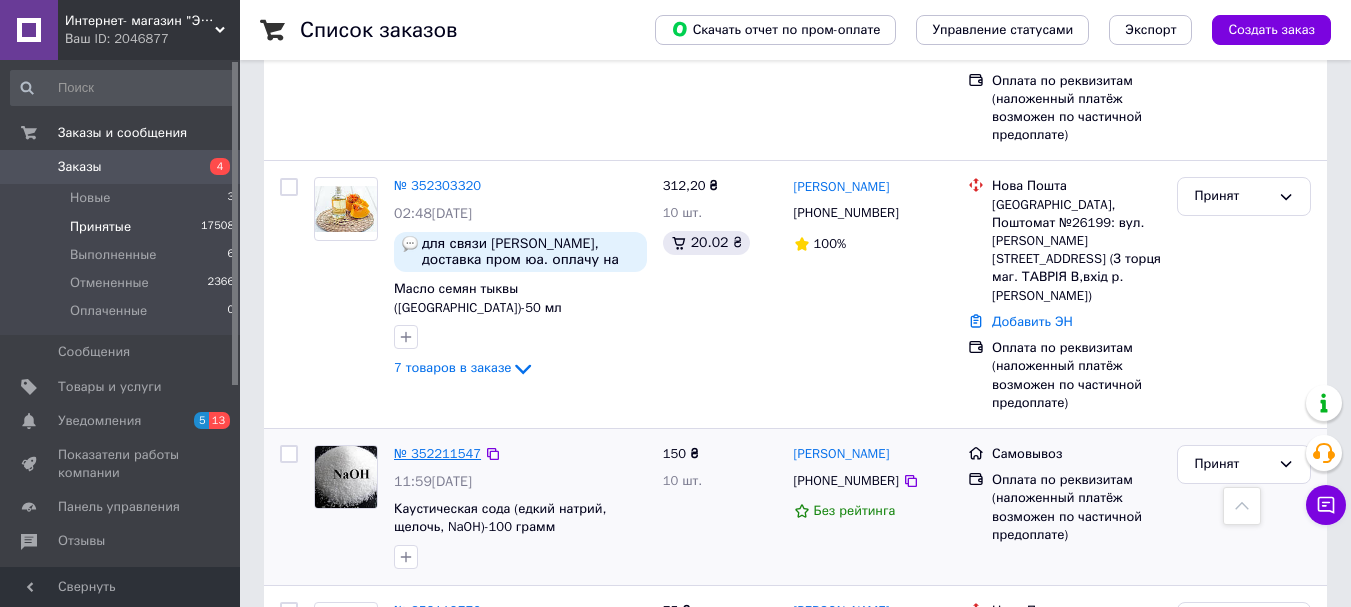 click on "№ 352211547" at bounding box center (437, 453) 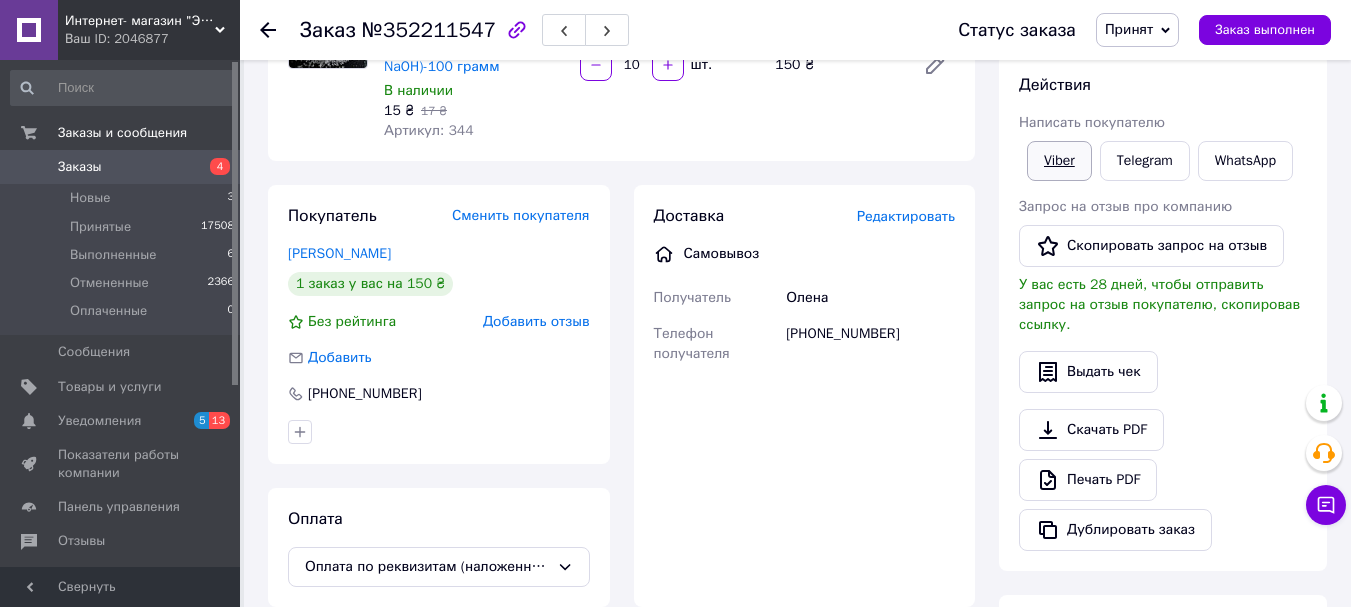 scroll, scrollTop: 300, scrollLeft: 0, axis: vertical 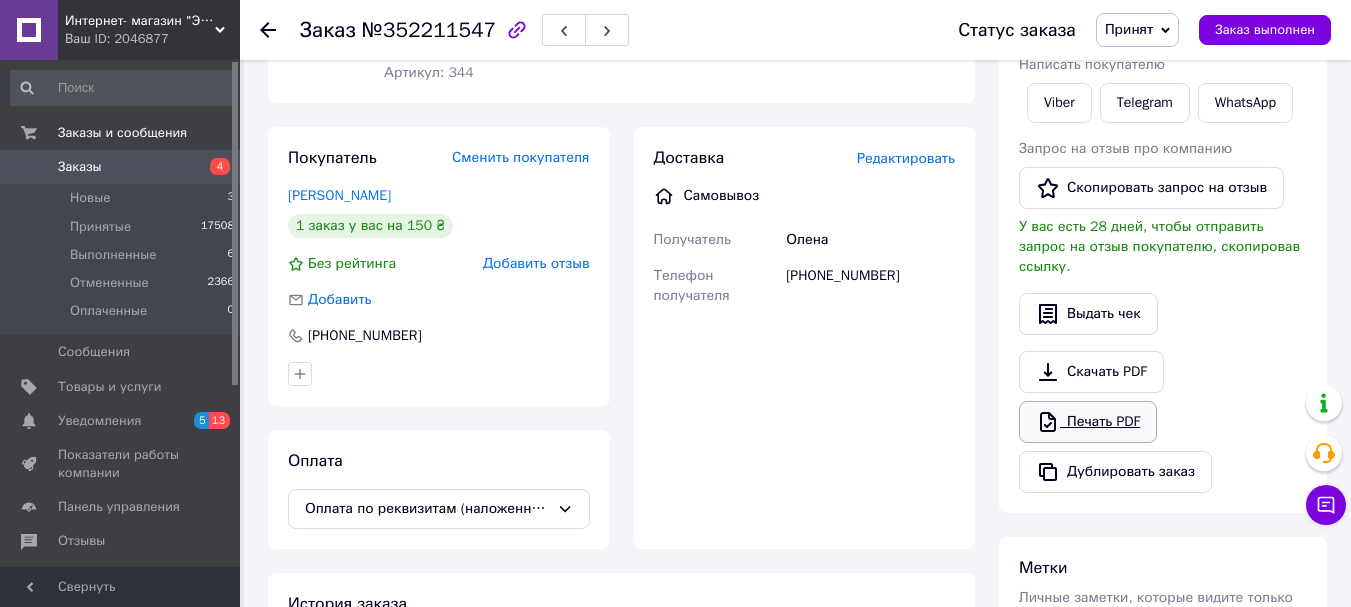 click on "Печать PDF" at bounding box center (1088, 422) 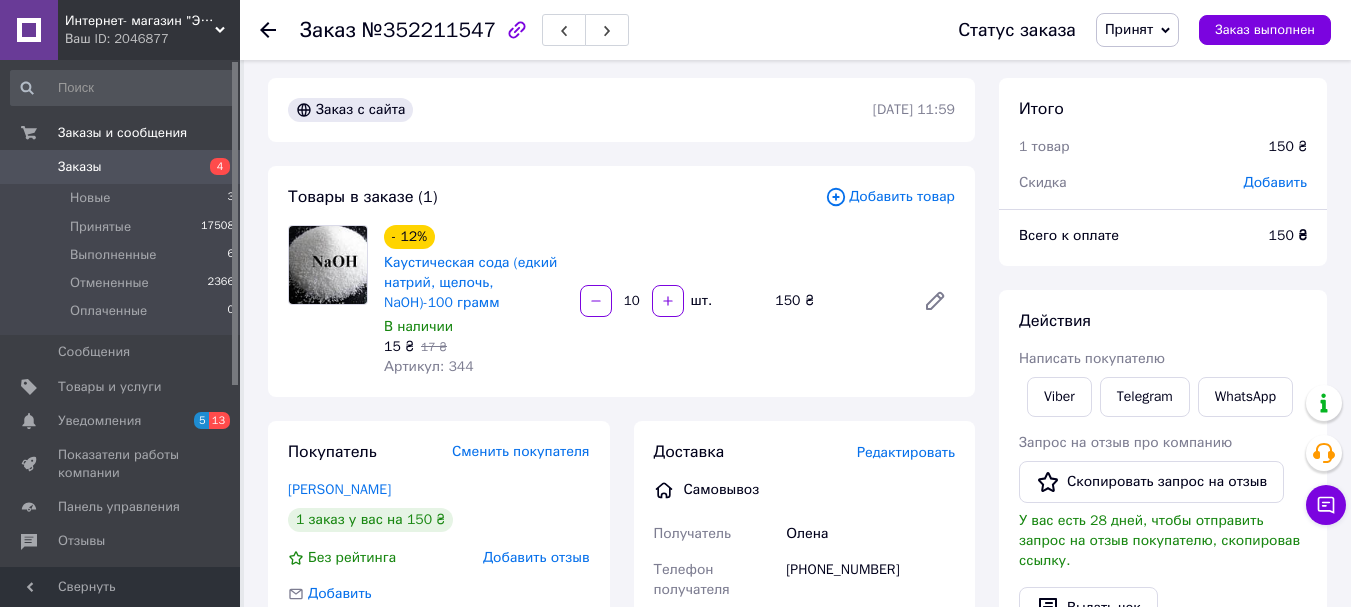 scroll, scrollTop: 0, scrollLeft: 0, axis: both 